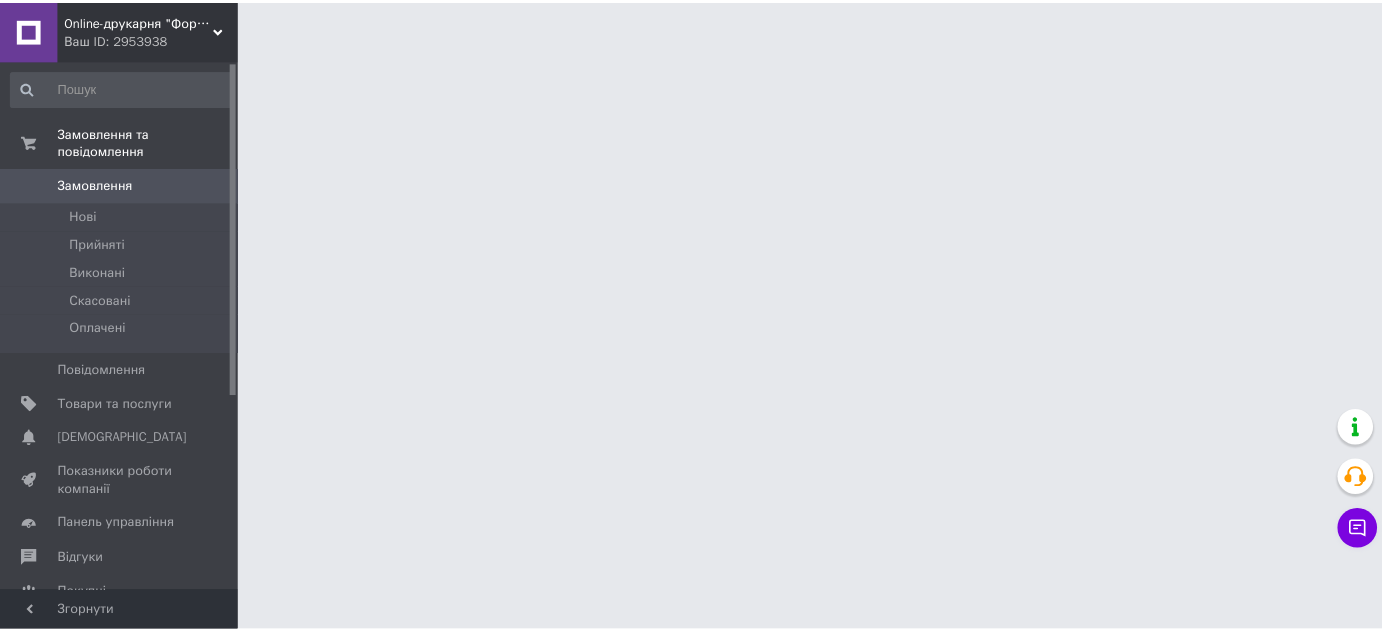 scroll, scrollTop: 0, scrollLeft: 0, axis: both 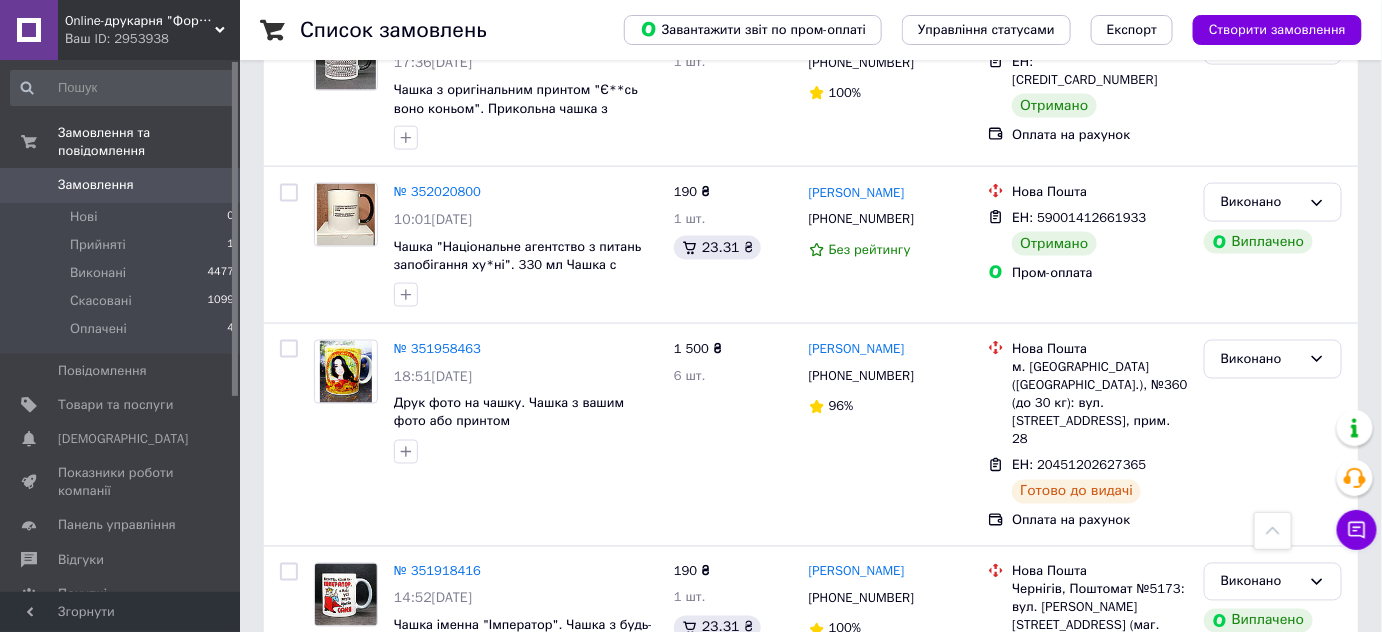 click on "Наступна" at bounding box center [543, 796] 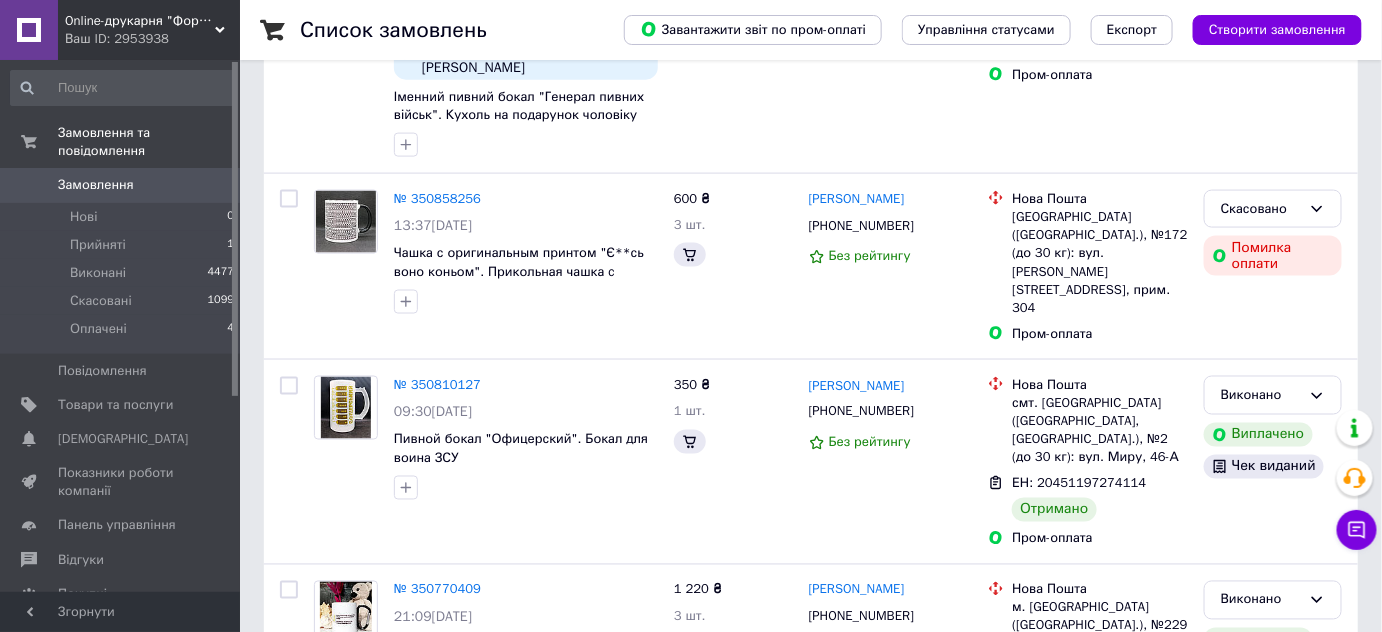 scroll, scrollTop: 0, scrollLeft: 0, axis: both 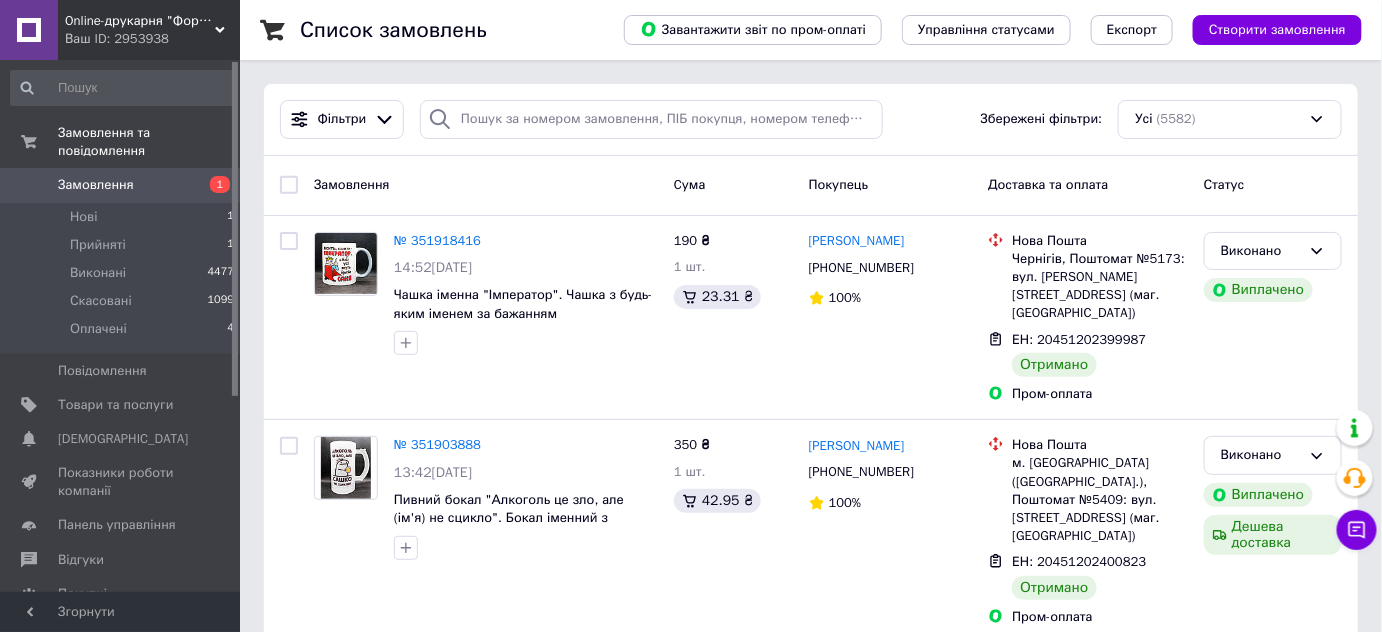 click on "Замовлення" at bounding box center [96, 185] 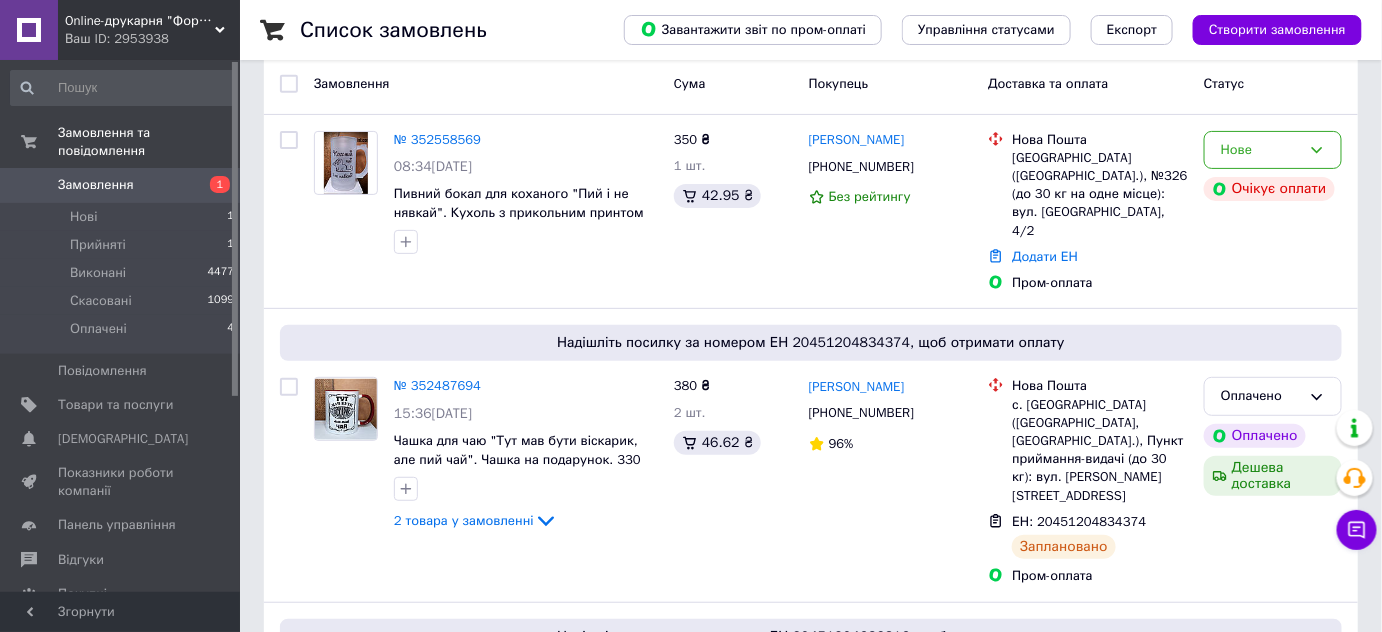 scroll, scrollTop: 109, scrollLeft: 0, axis: vertical 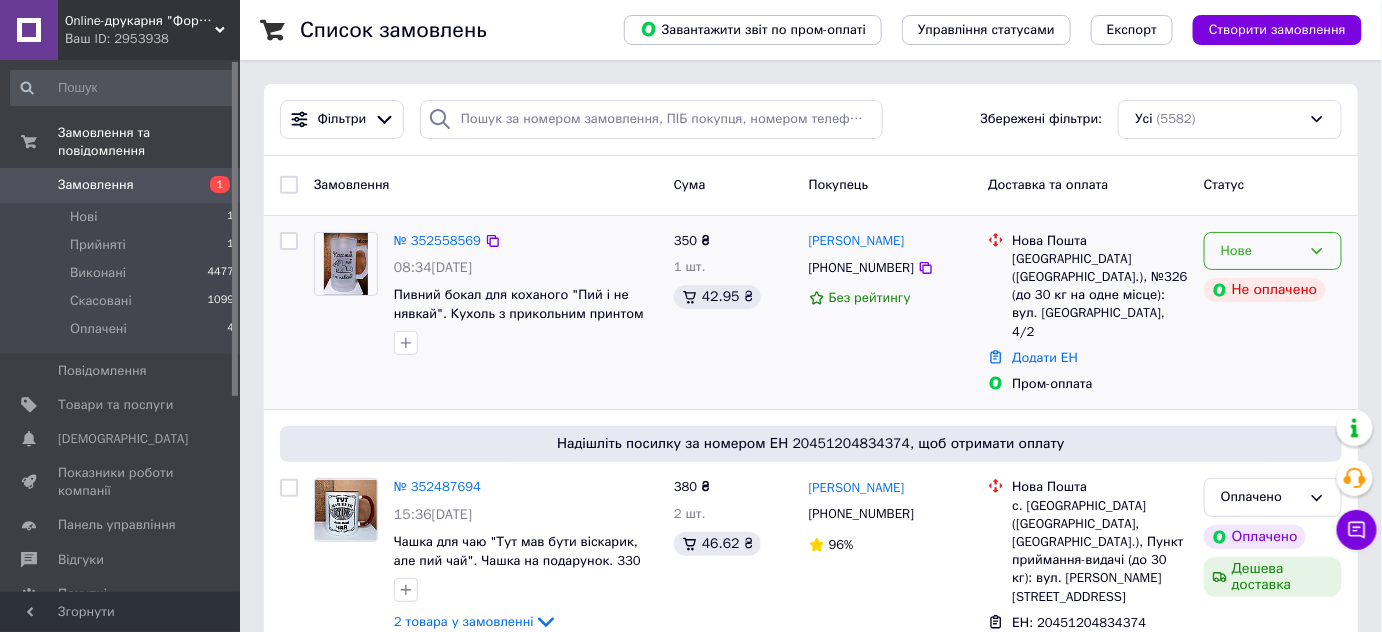 click on "Нове" at bounding box center [1261, 251] 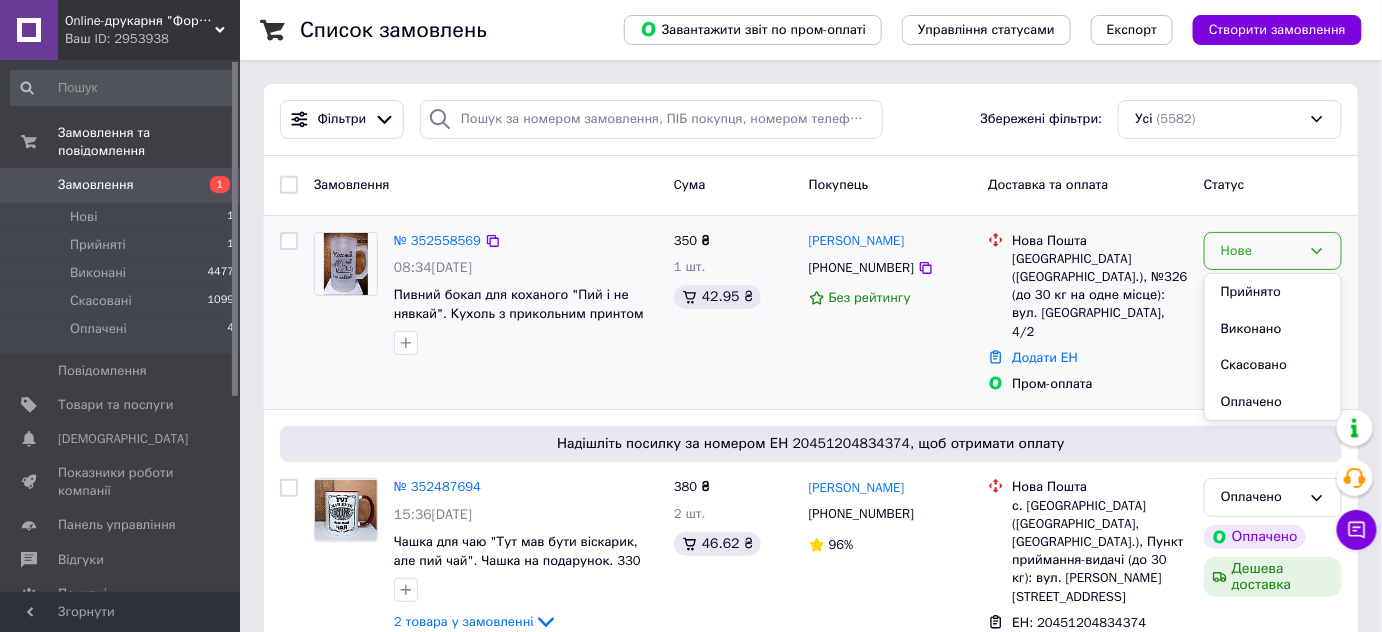 click on "Нове" at bounding box center [1261, 251] 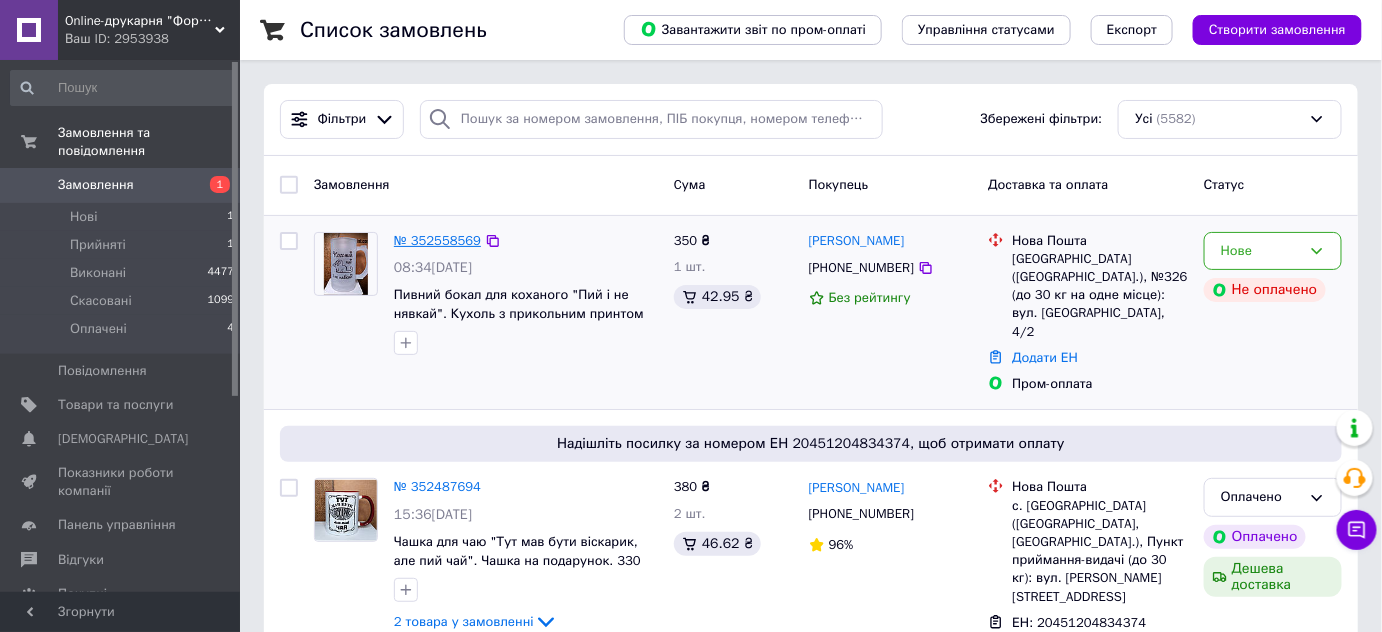 click on "№ 352558569" at bounding box center (437, 240) 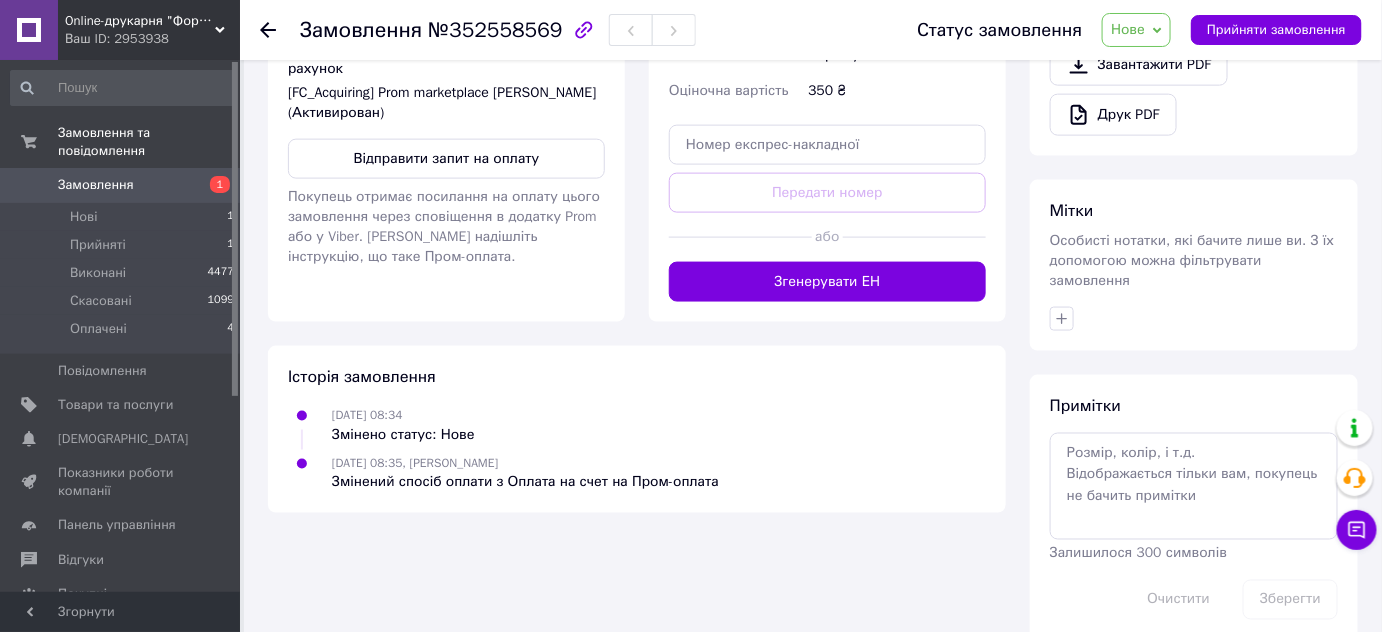 scroll, scrollTop: 806, scrollLeft: 0, axis: vertical 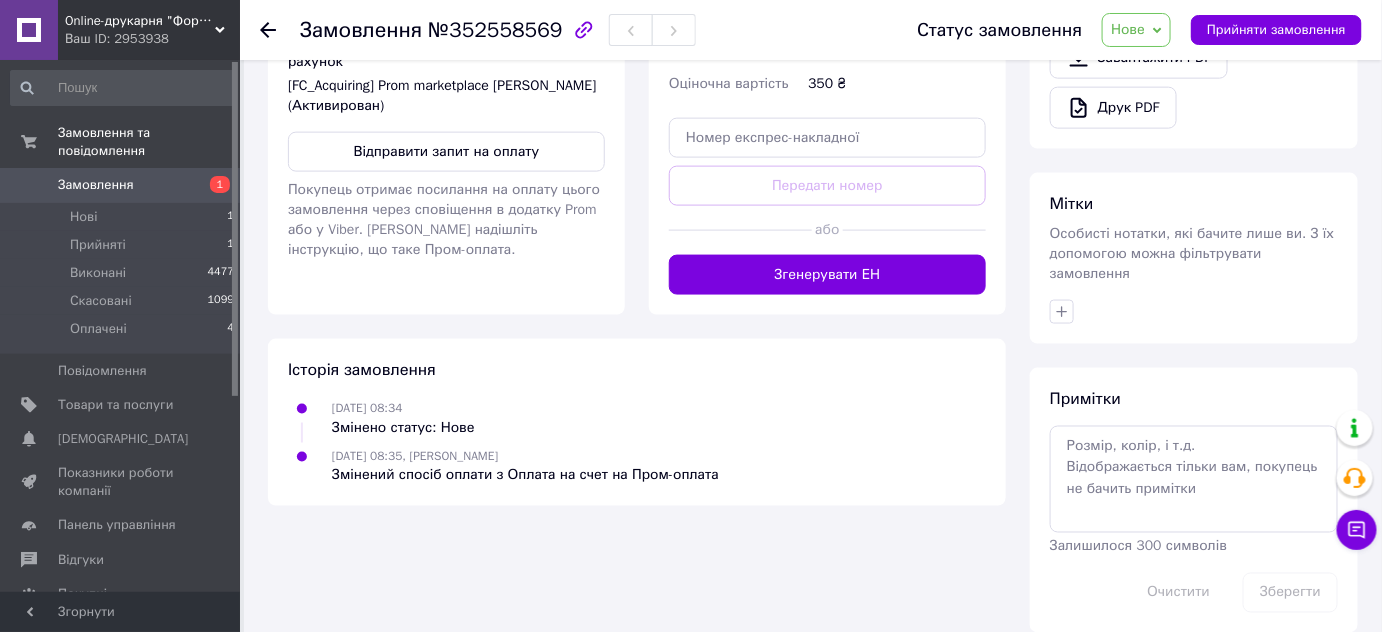 click on "Замовлення 1" at bounding box center (123, 185) 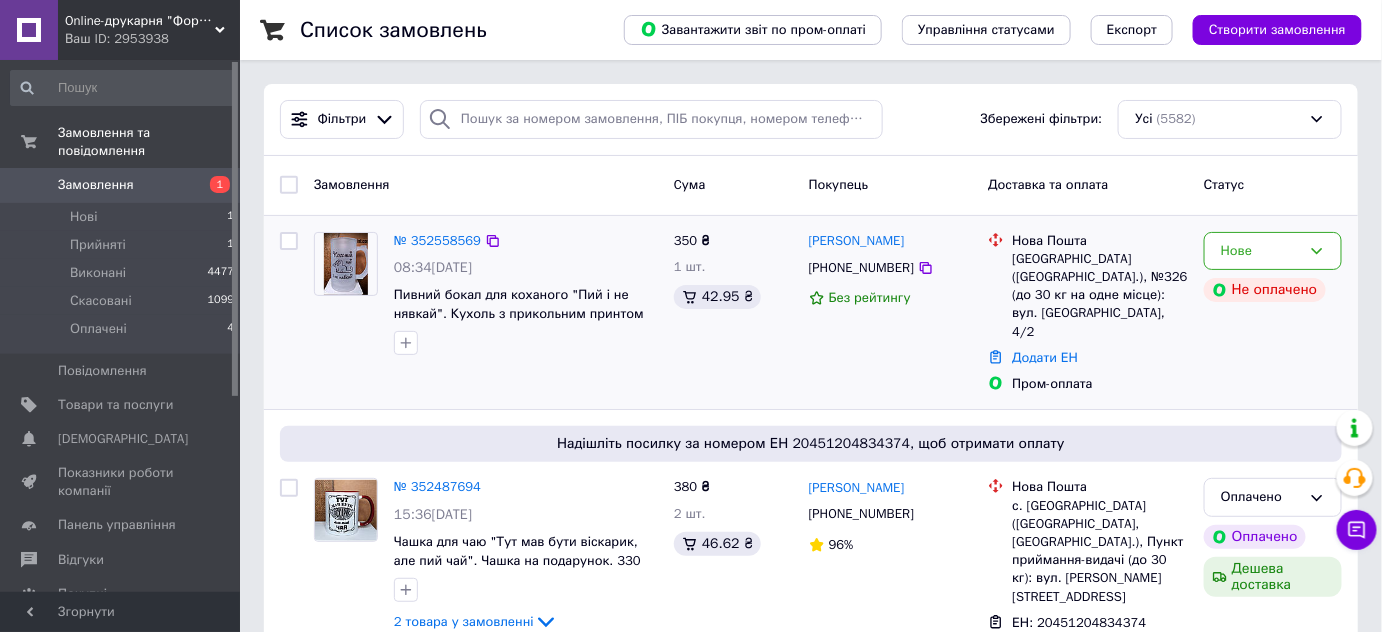 click on "№ 352558569" at bounding box center (437, 241) 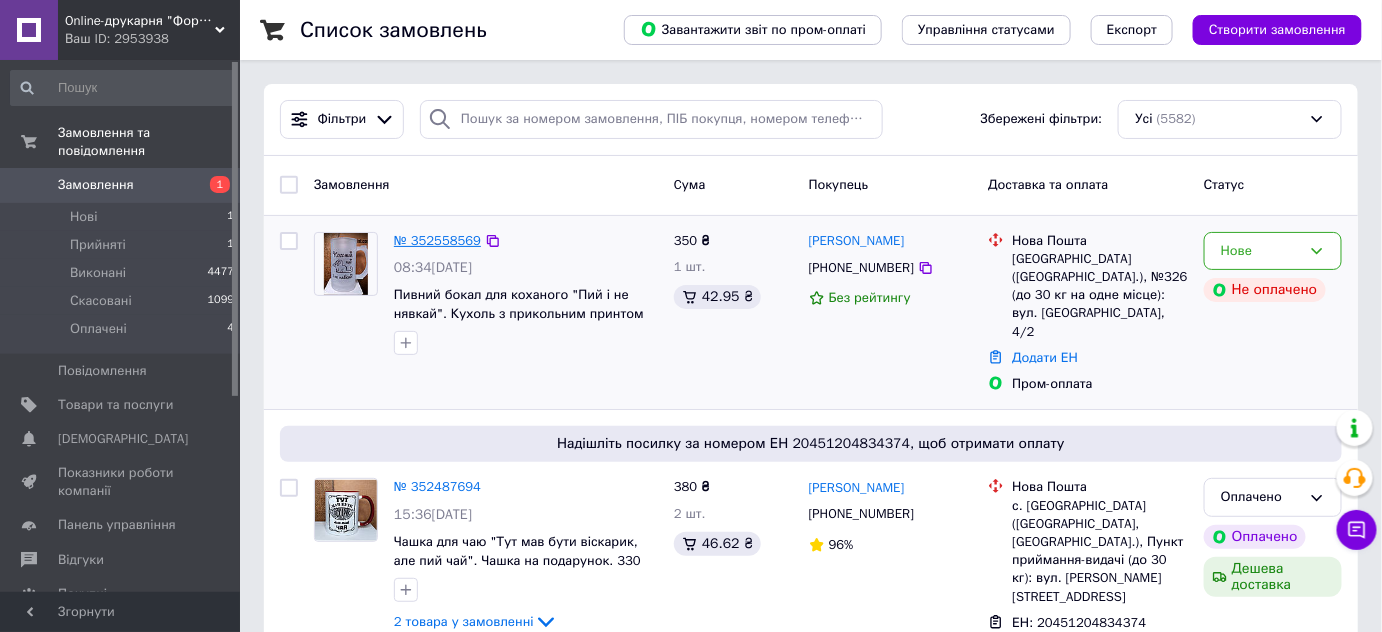 click on "№ 352558569" at bounding box center [437, 240] 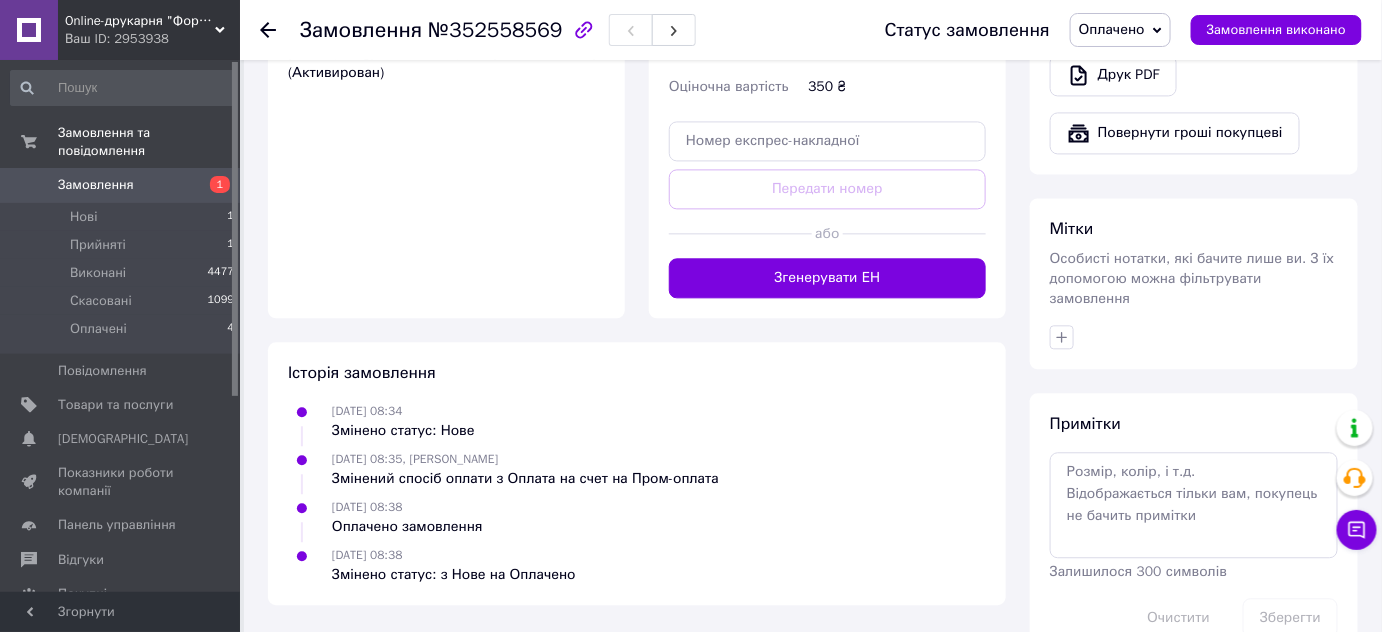 scroll, scrollTop: 1386, scrollLeft: 0, axis: vertical 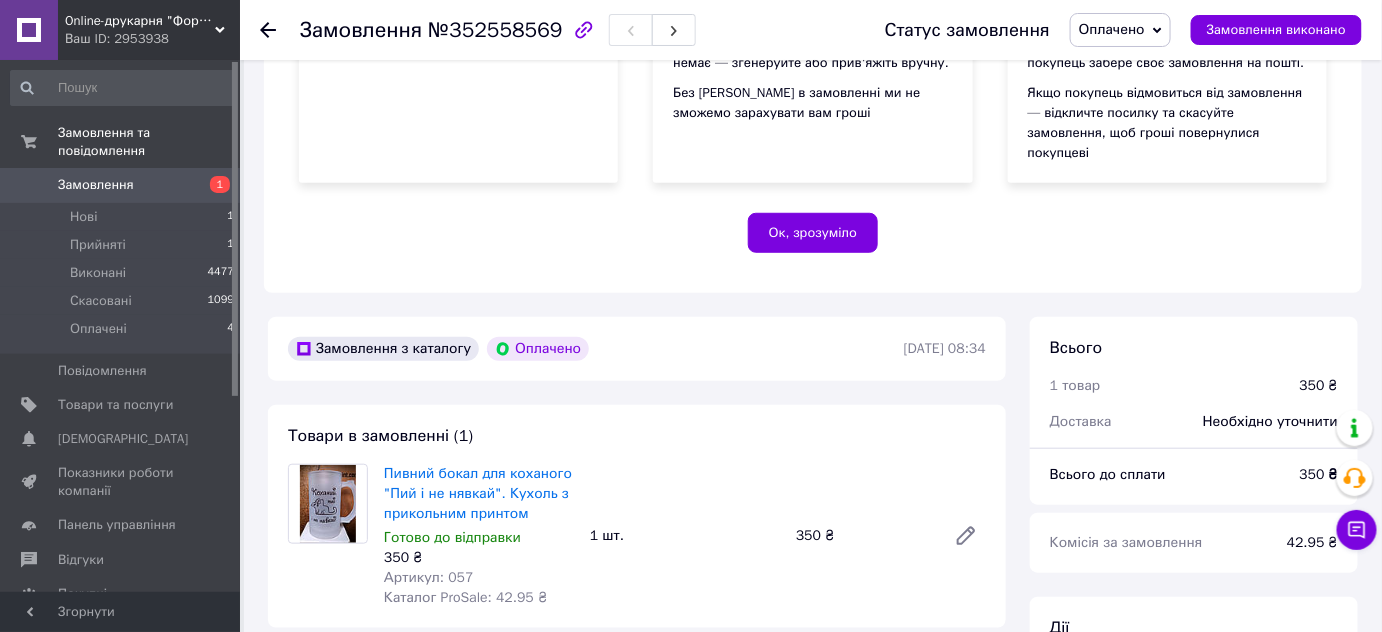click on "Замовлення 1" at bounding box center [123, 185] 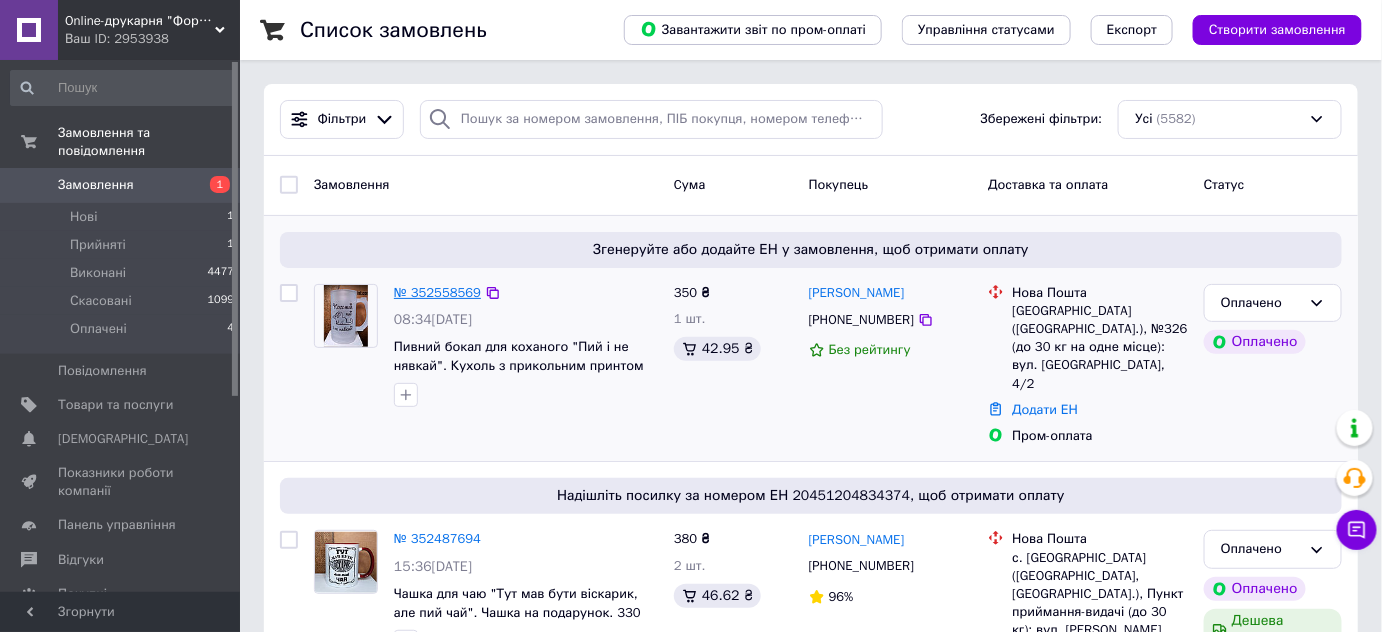 click on "№ 352558569" at bounding box center (437, 292) 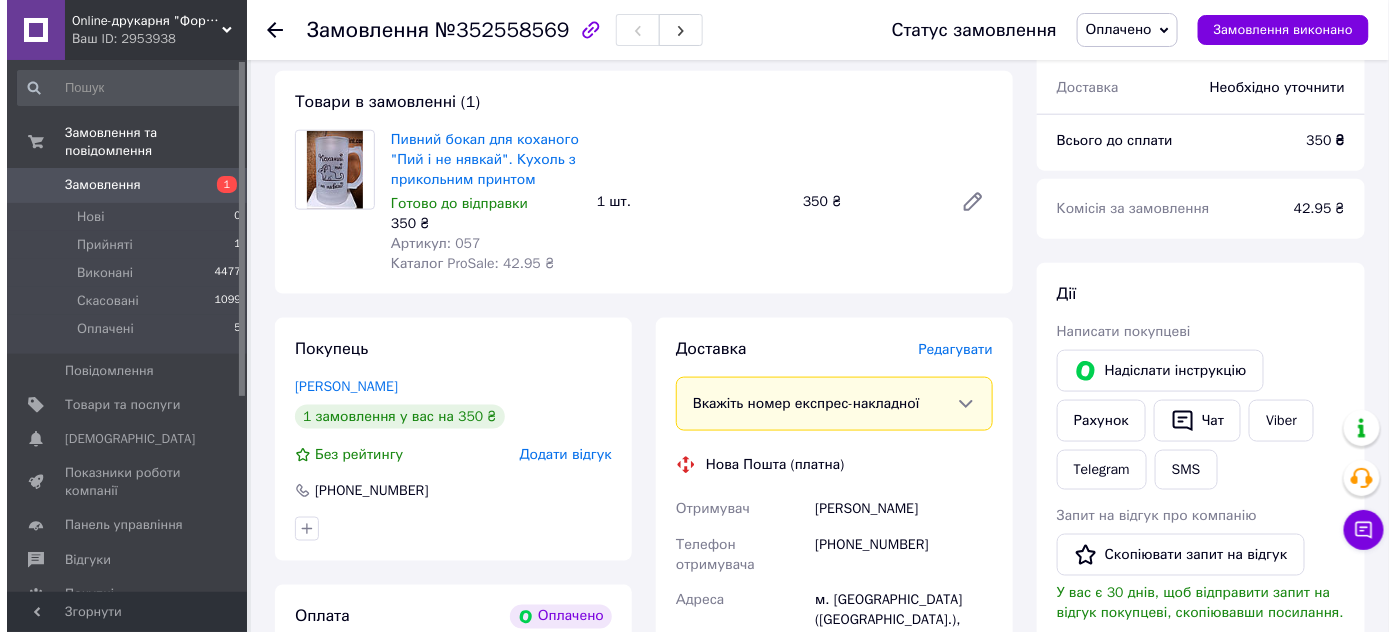scroll, scrollTop: 702, scrollLeft: 0, axis: vertical 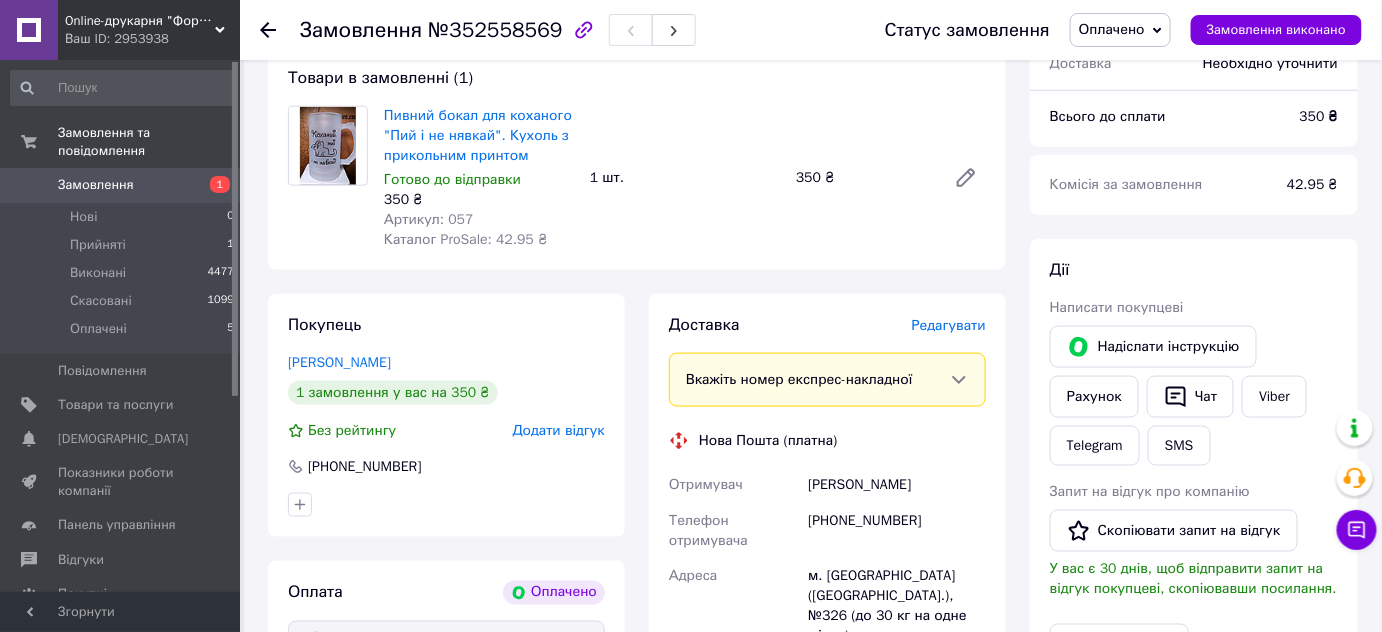 click on "Редагувати" at bounding box center (949, 325) 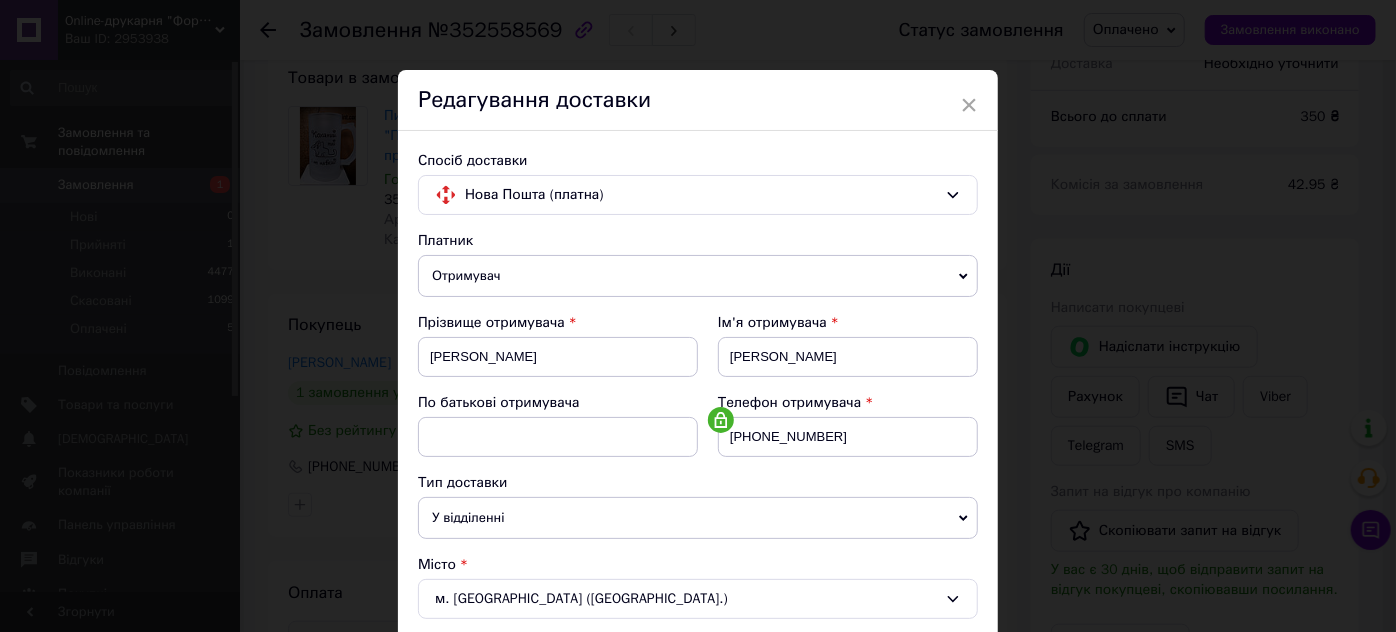 scroll, scrollTop: 552, scrollLeft: 0, axis: vertical 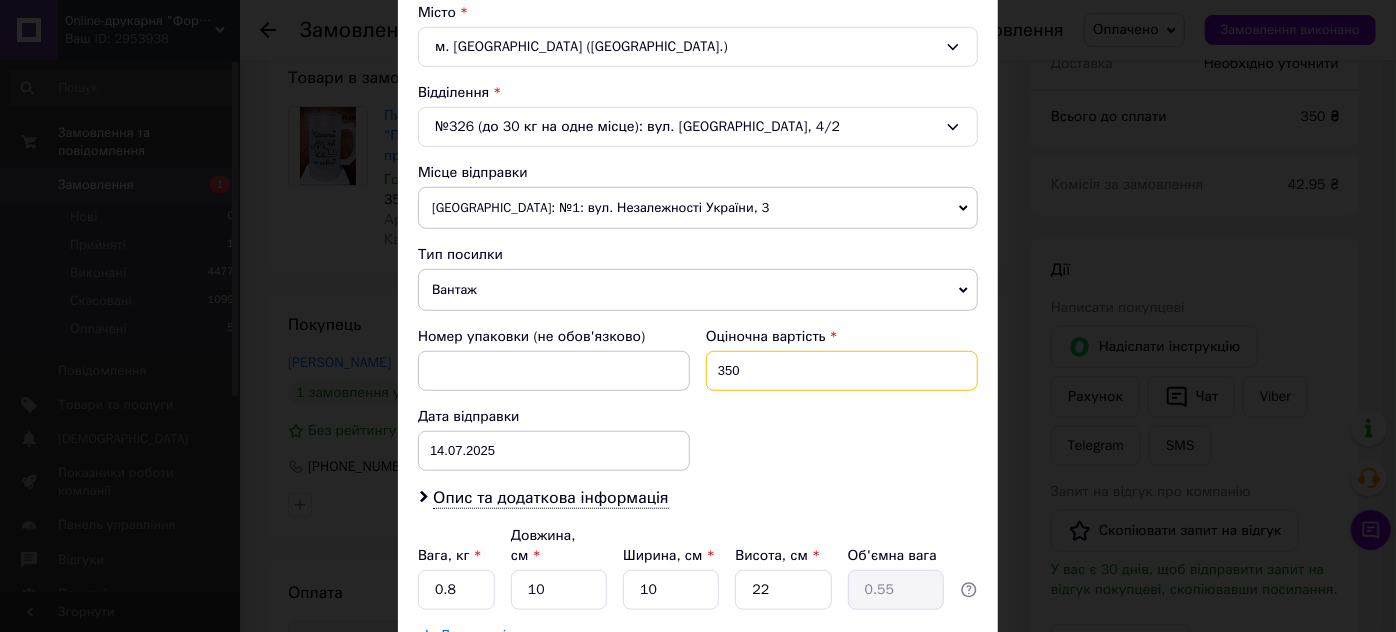 click on "350" at bounding box center (842, 371) 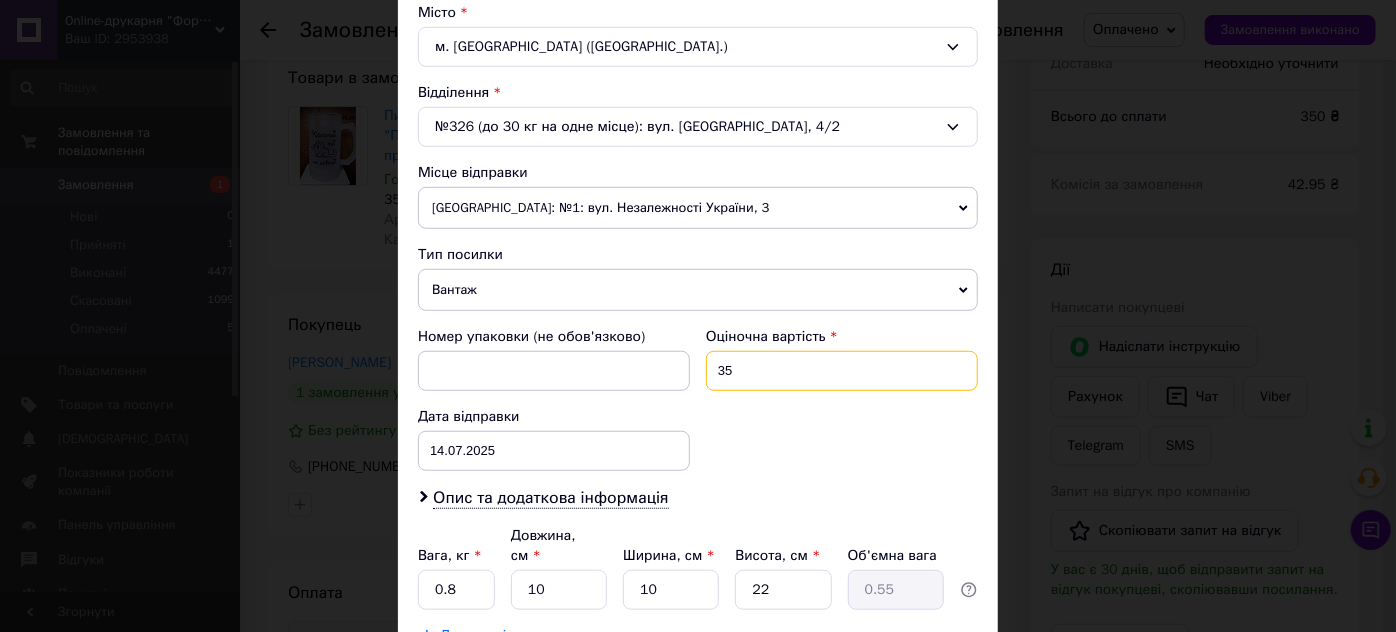 type on "3" 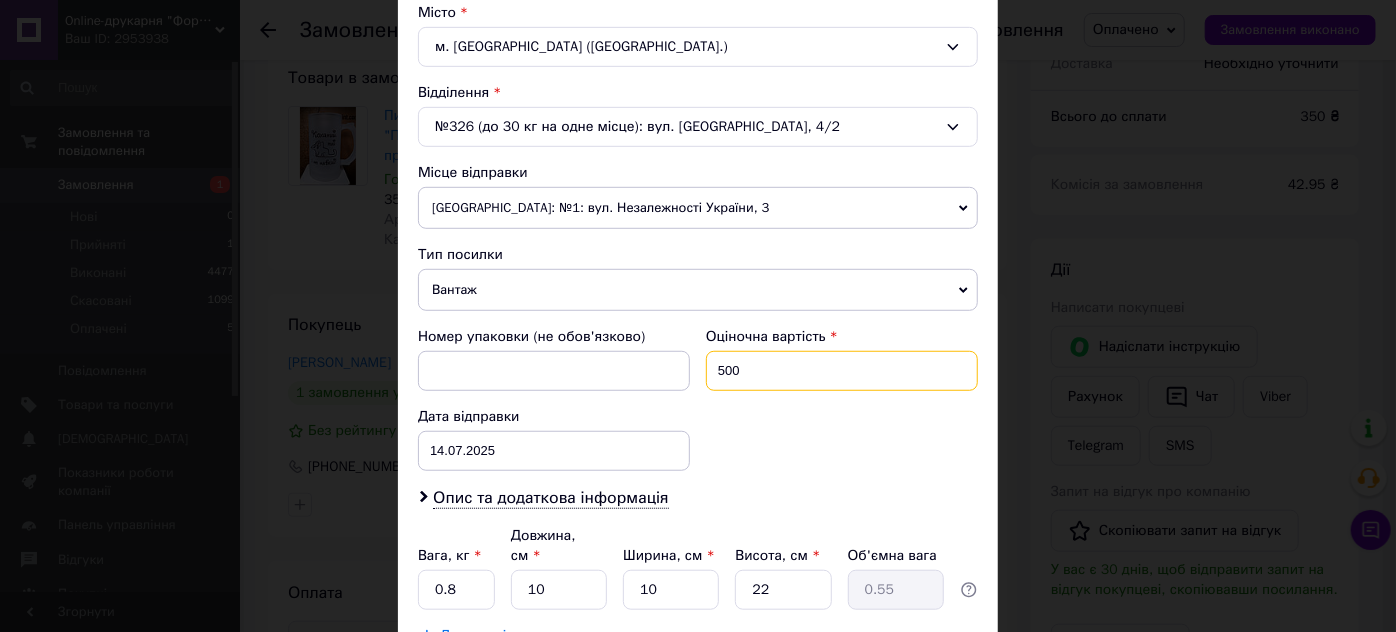 type on "500" 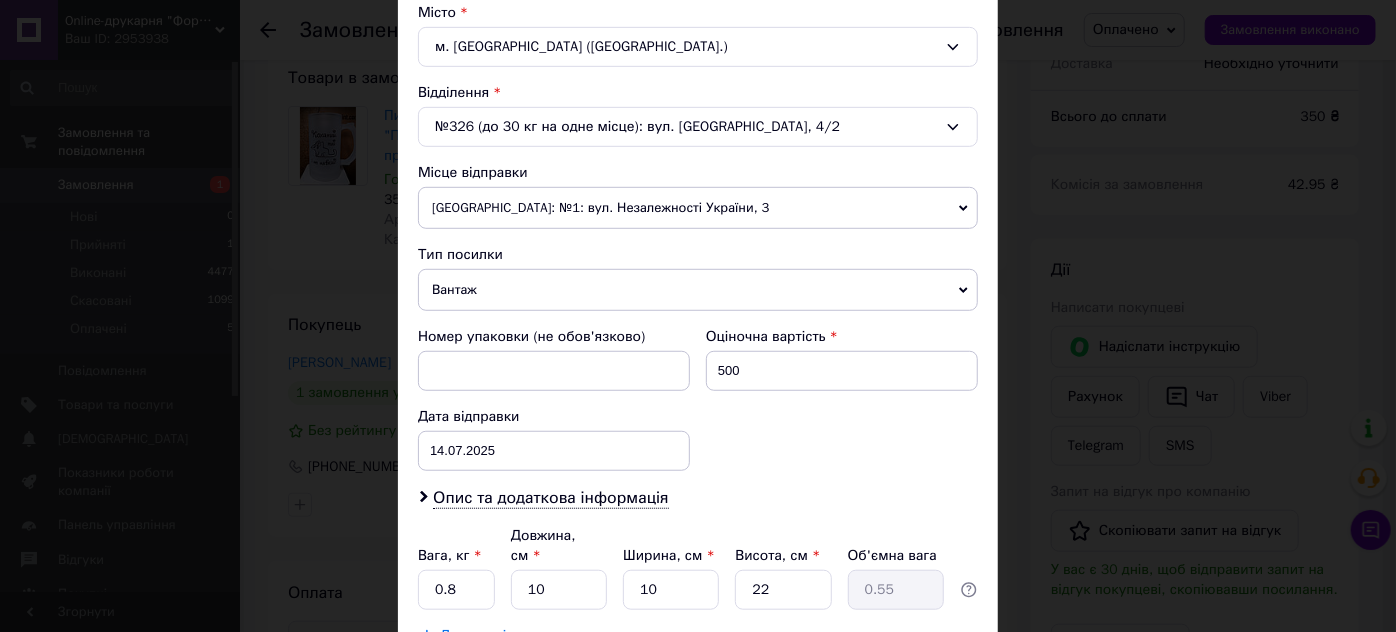 click on "Вільнянськ: №1: вул. Незалежності України, 3" at bounding box center (698, 208) 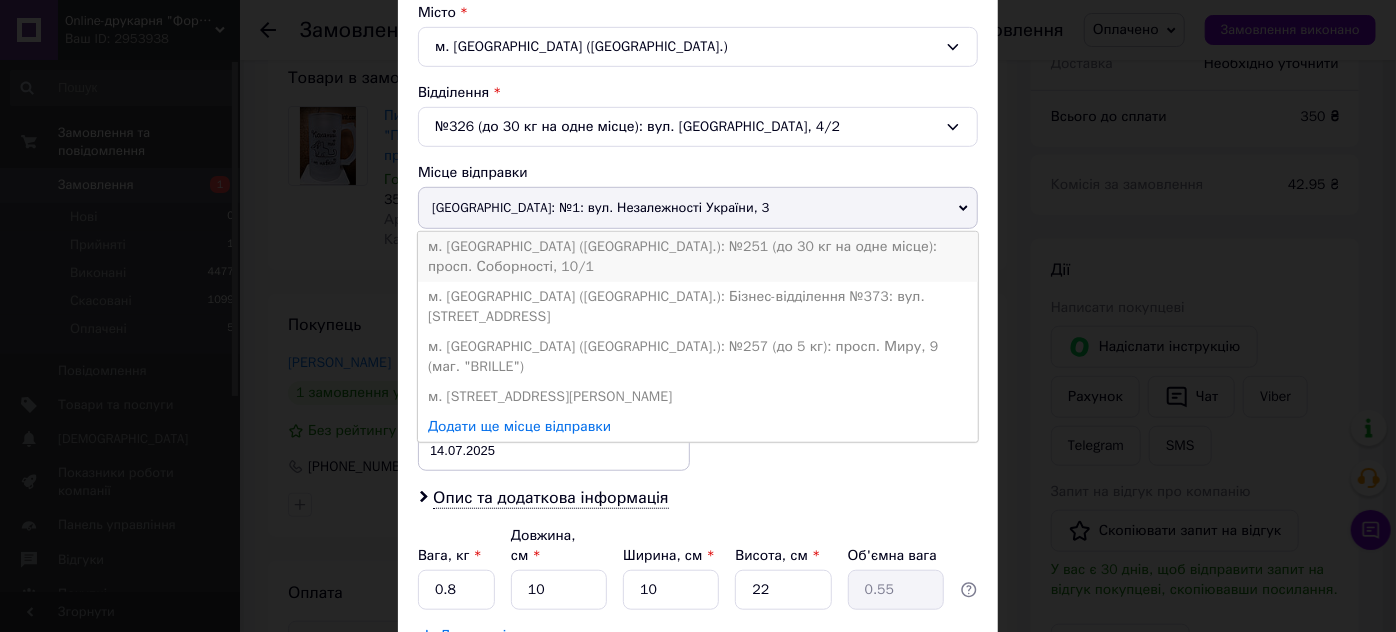 click on "м. Київ (Київська обл.): №251 (до 30 кг на одне місце): просп. Соборності, 10/1" at bounding box center (698, 257) 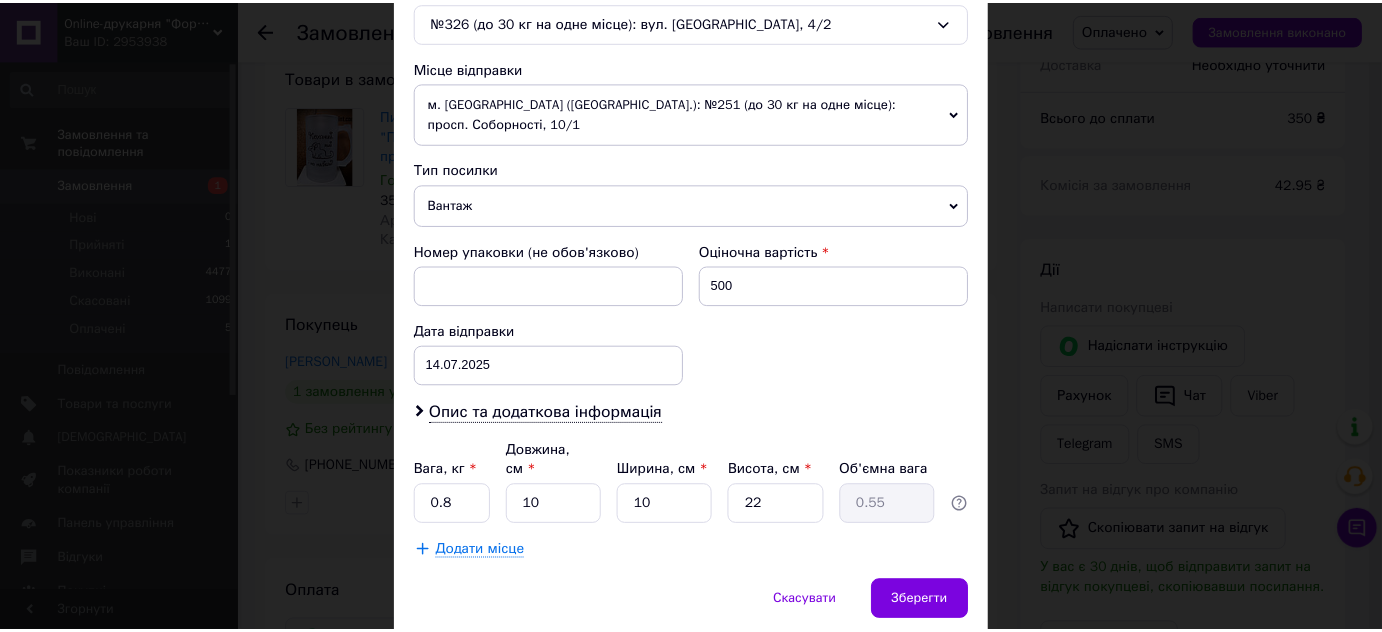 scroll, scrollTop: 688, scrollLeft: 0, axis: vertical 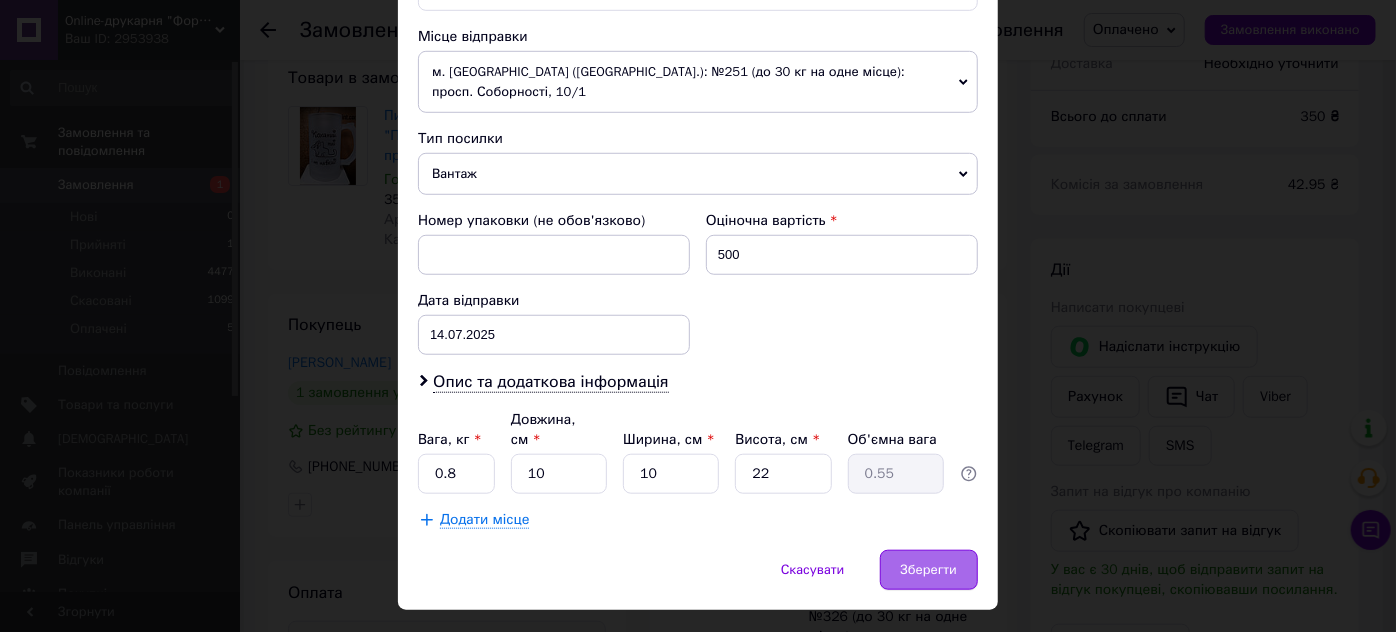 click on "Зберегти" at bounding box center (929, 570) 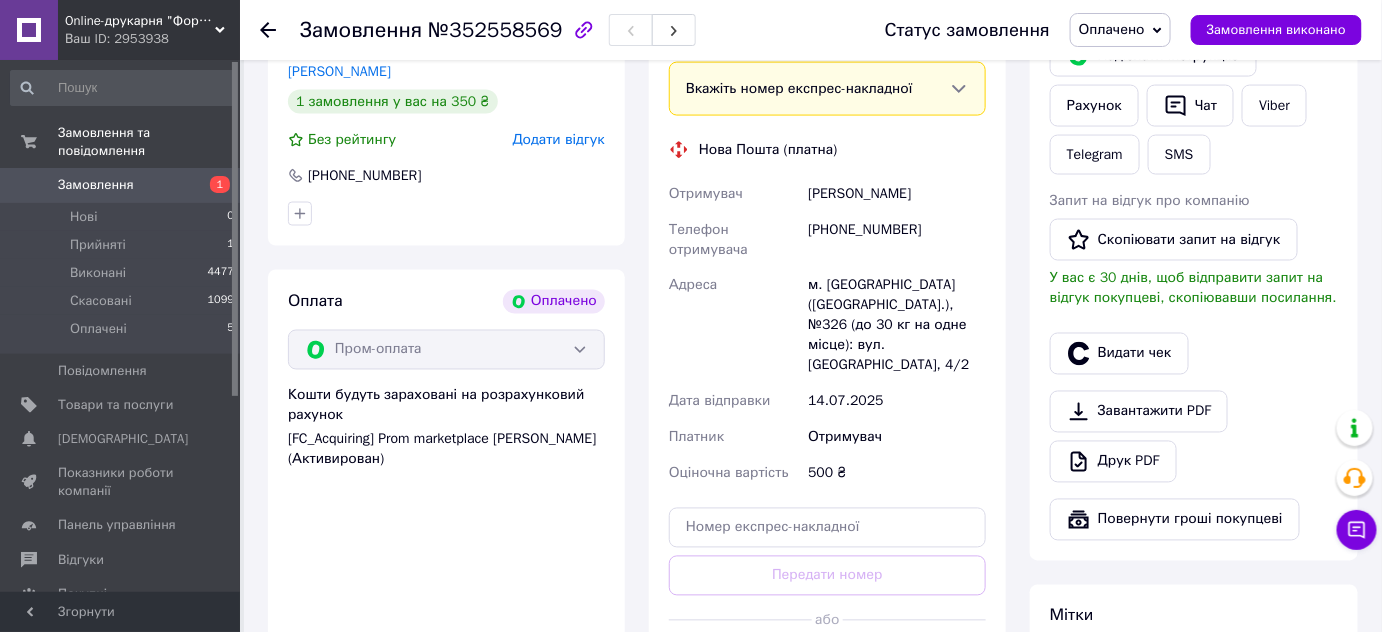 scroll, scrollTop: 1029, scrollLeft: 0, axis: vertical 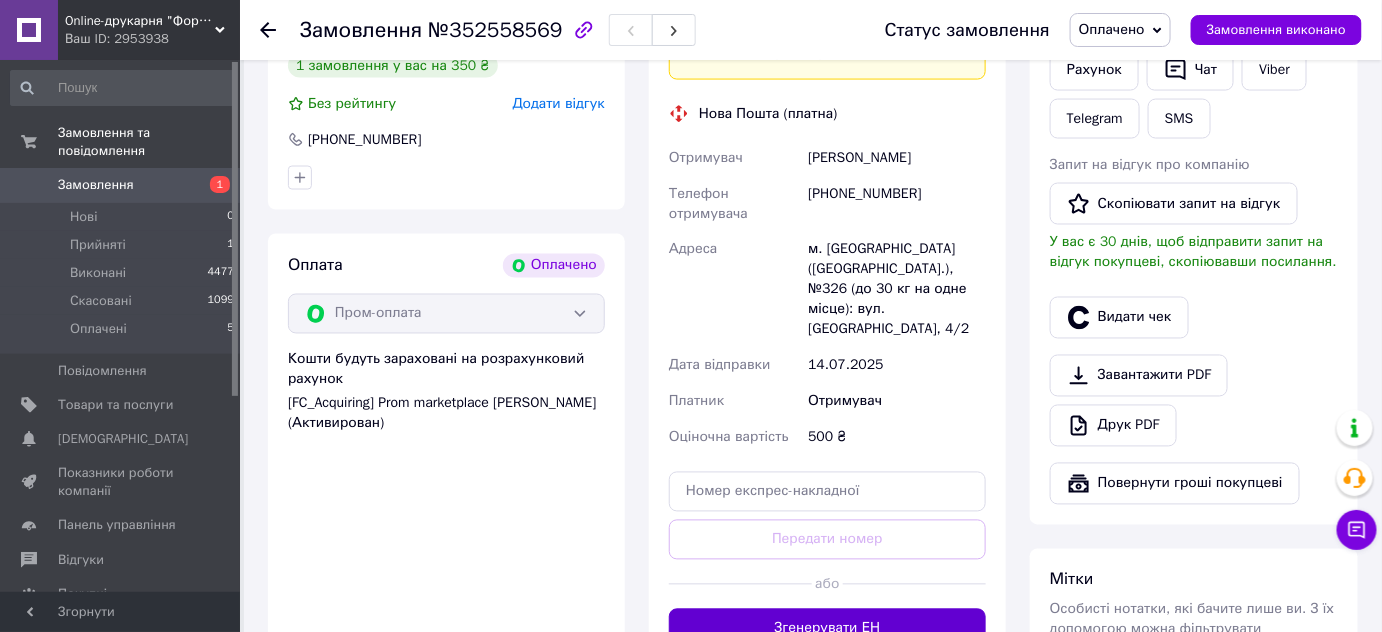 click on "Згенерувати ЕН" at bounding box center (827, 629) 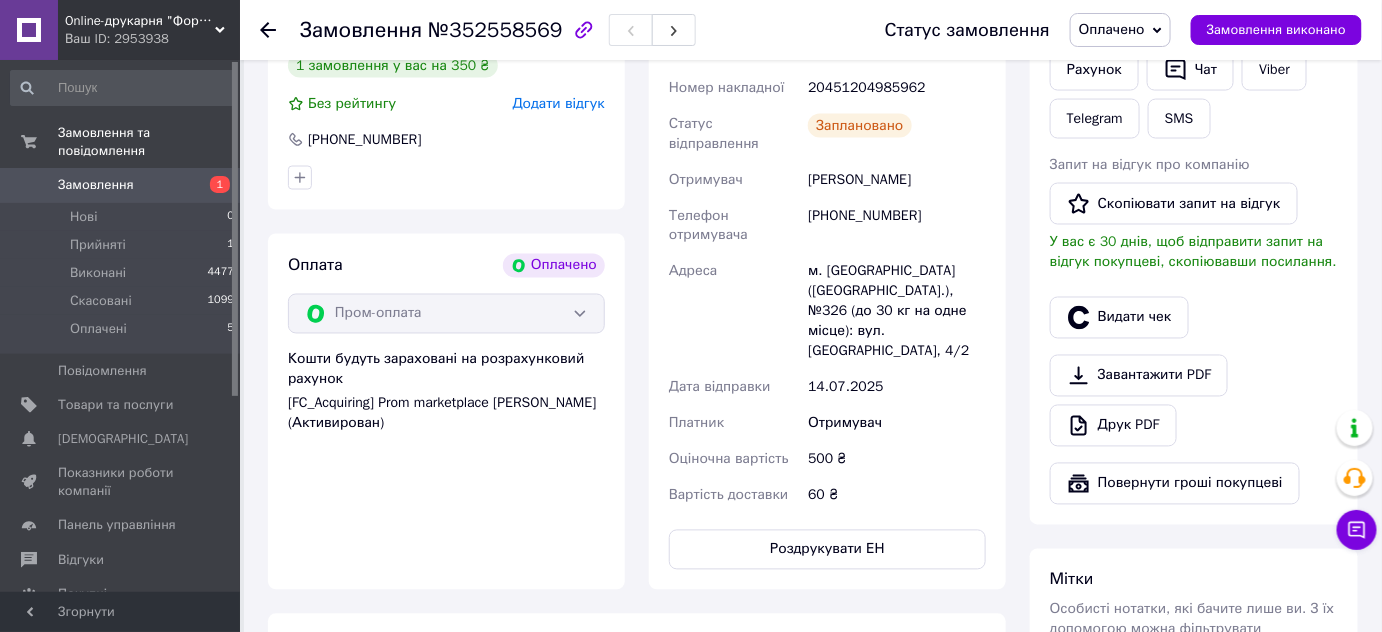 click on "Замовлення" at bounding box center [96, 185] 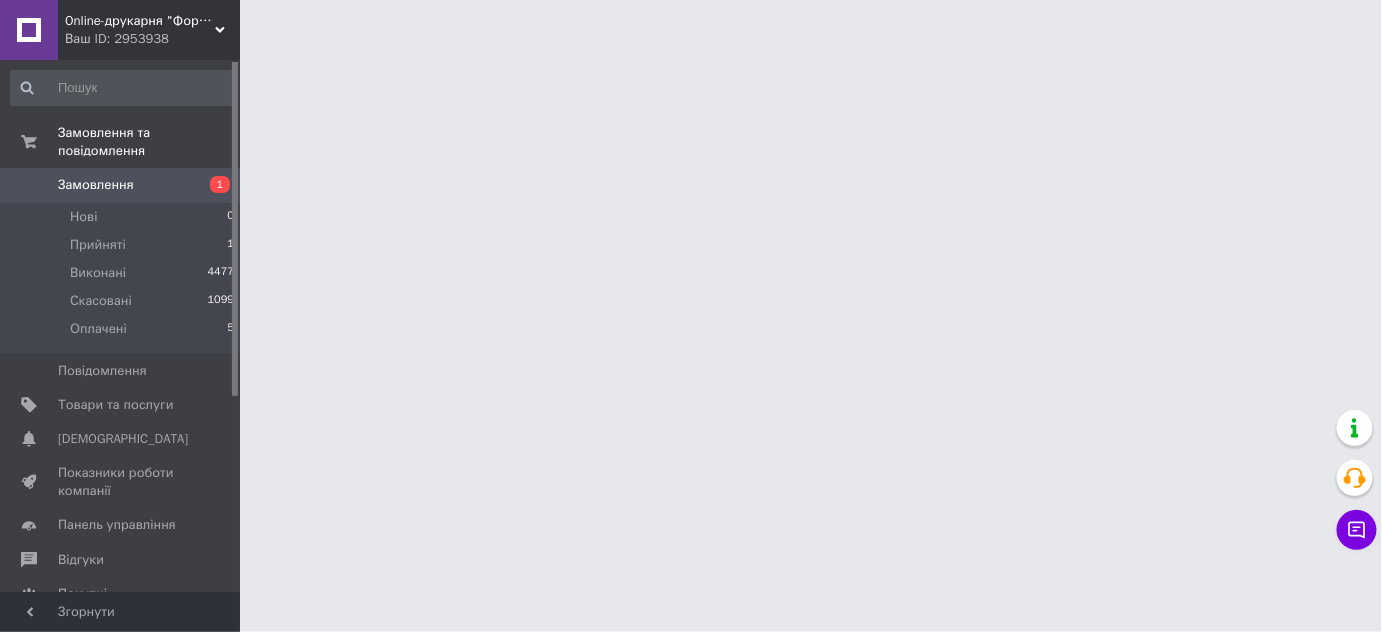 scroll, scrollTop: 0, scrollLeft: 0, axis: both 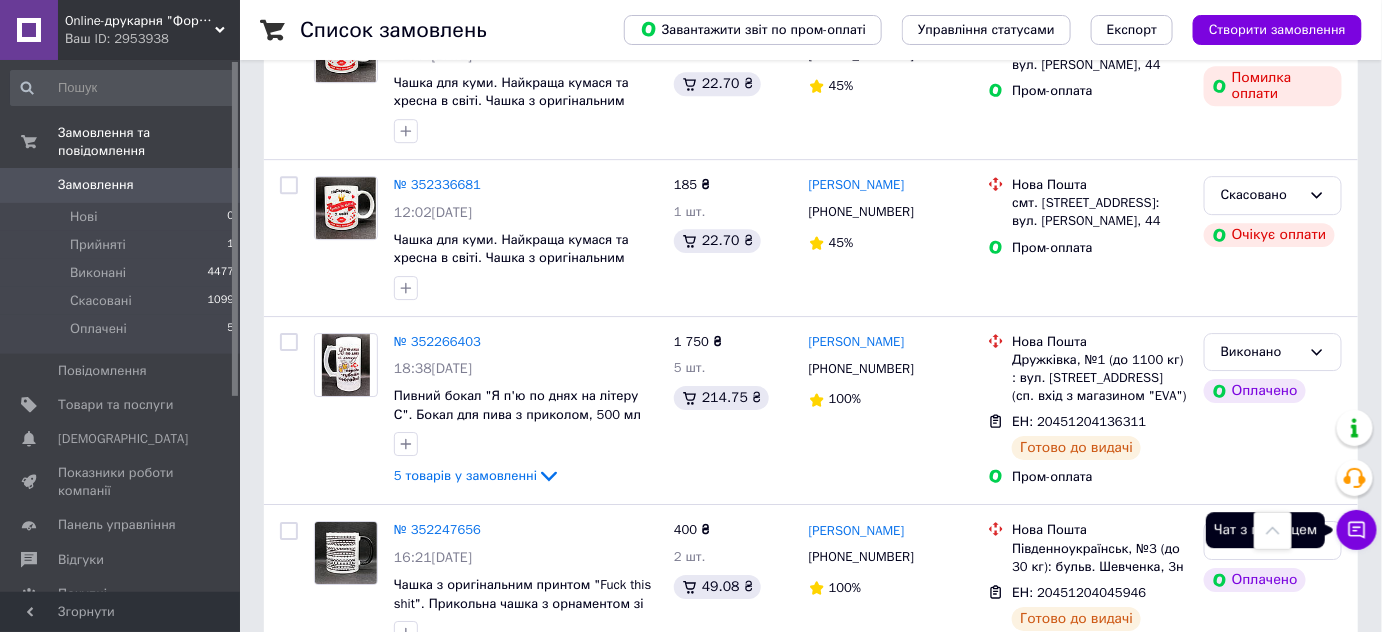 click 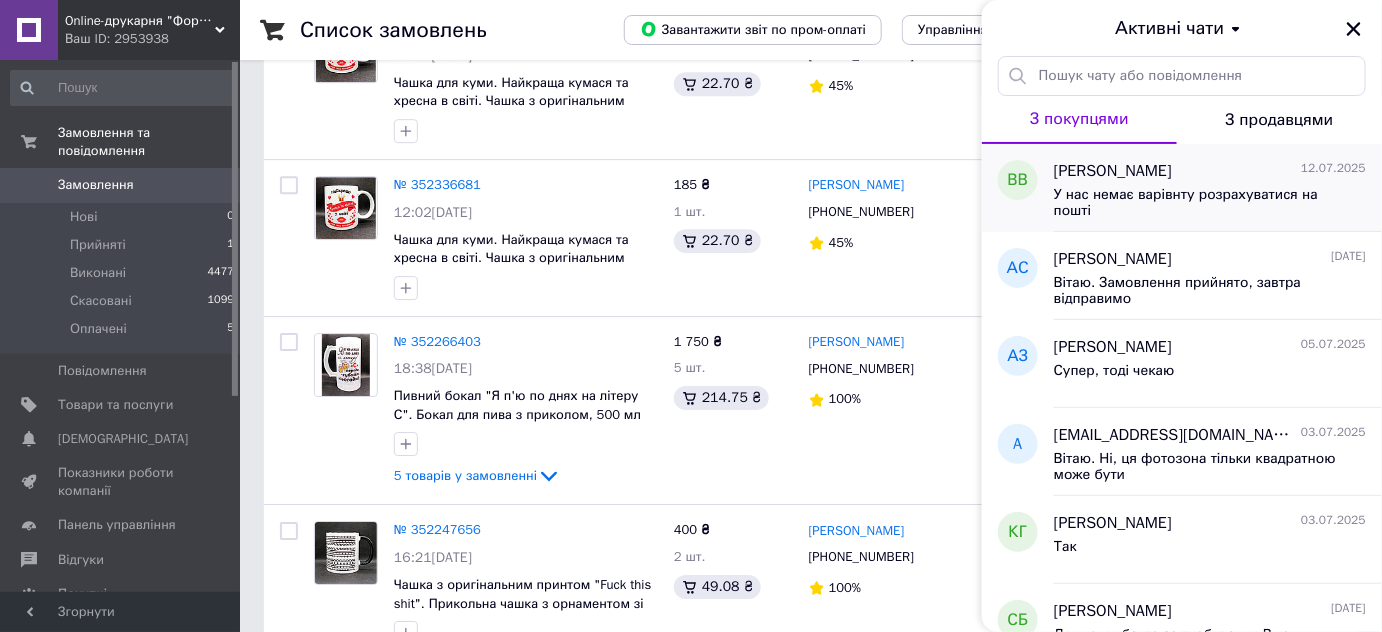 click on "вв" at bounding box center (1018, 188) 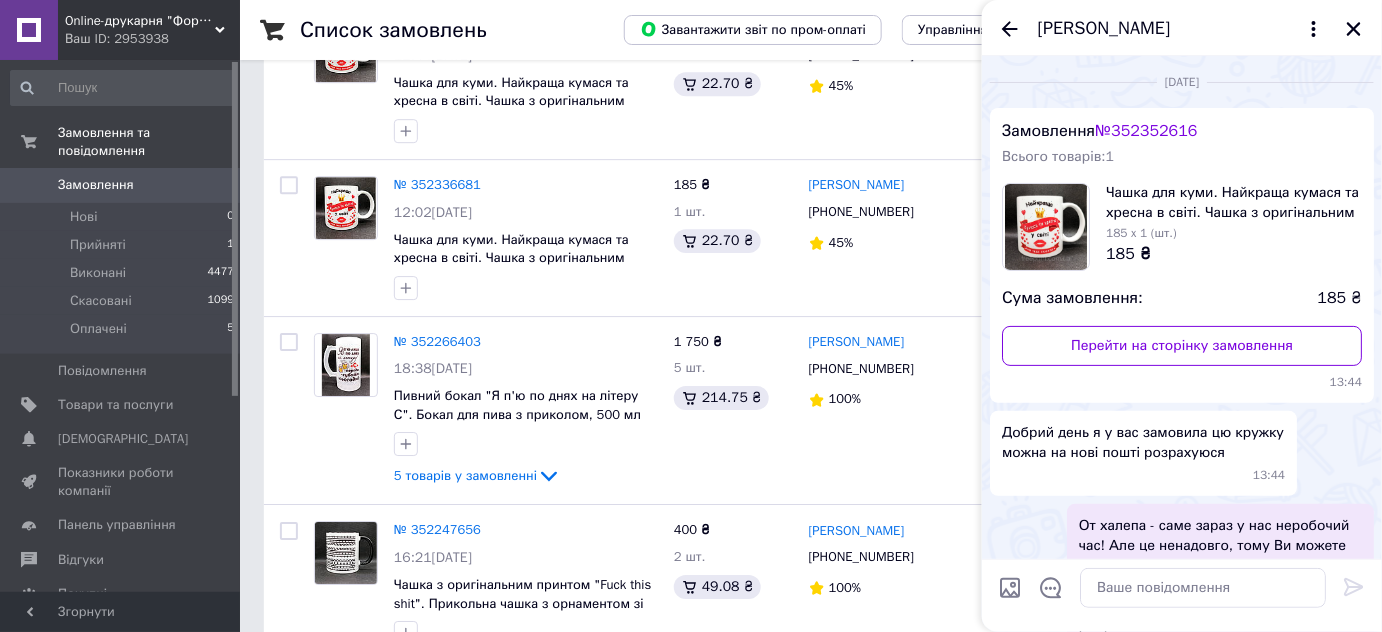 scroll, scrollTop: 243, scrollLeft: 0, axis: vertical 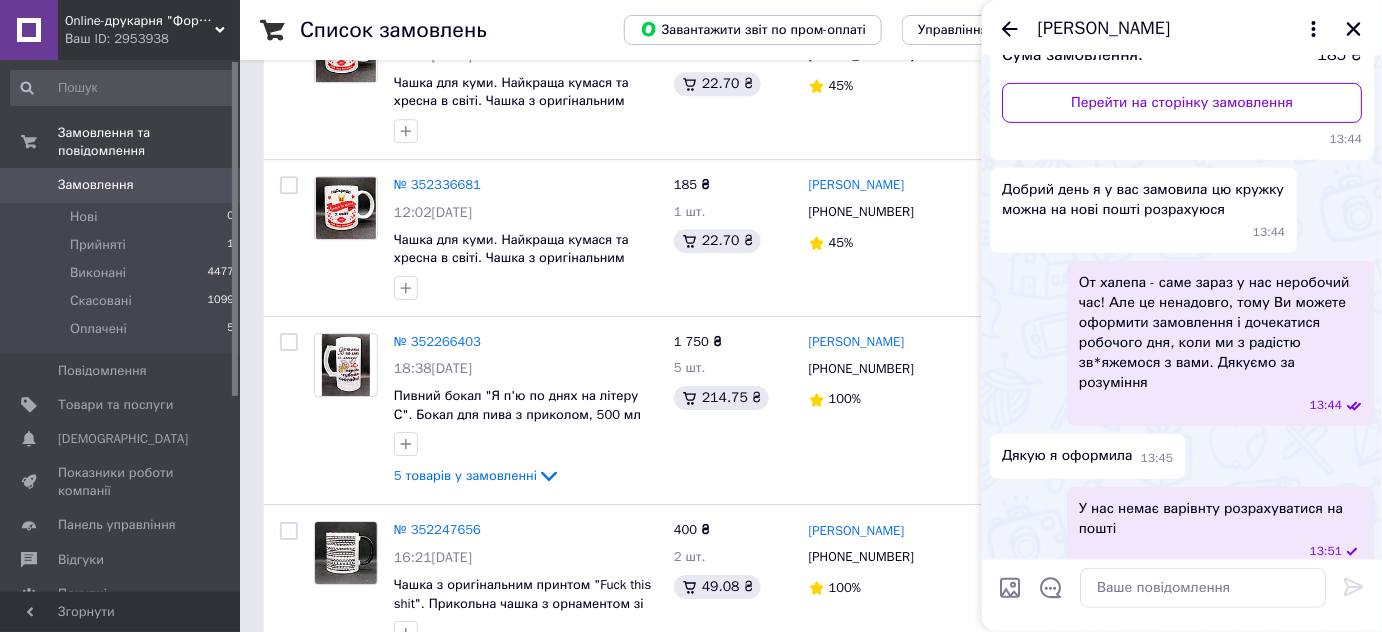 click on "[PERSON_NAME]" at bounding box center [1104, 29] 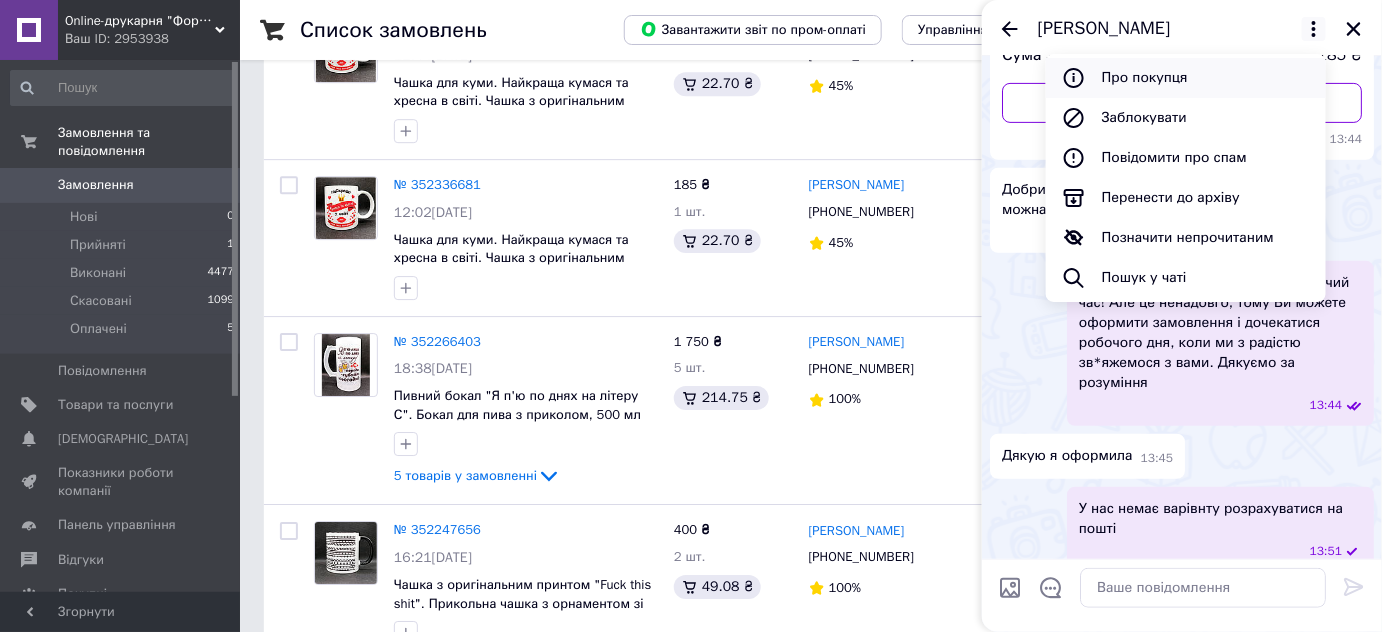 click on "Про покупця" at bounding box center (1186, 78) 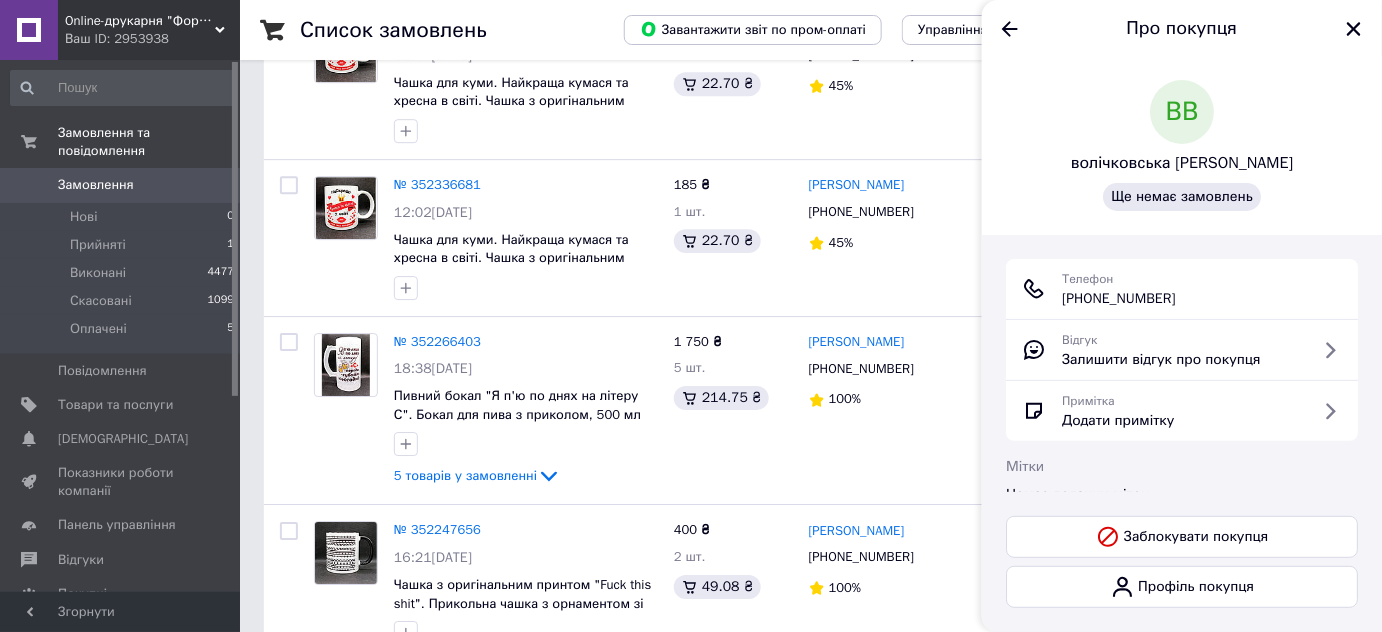 drag, startPoint x: 1209, startPoint y: 299, endPoint x: 1059, endPoint y: 306, distance: 150.16324 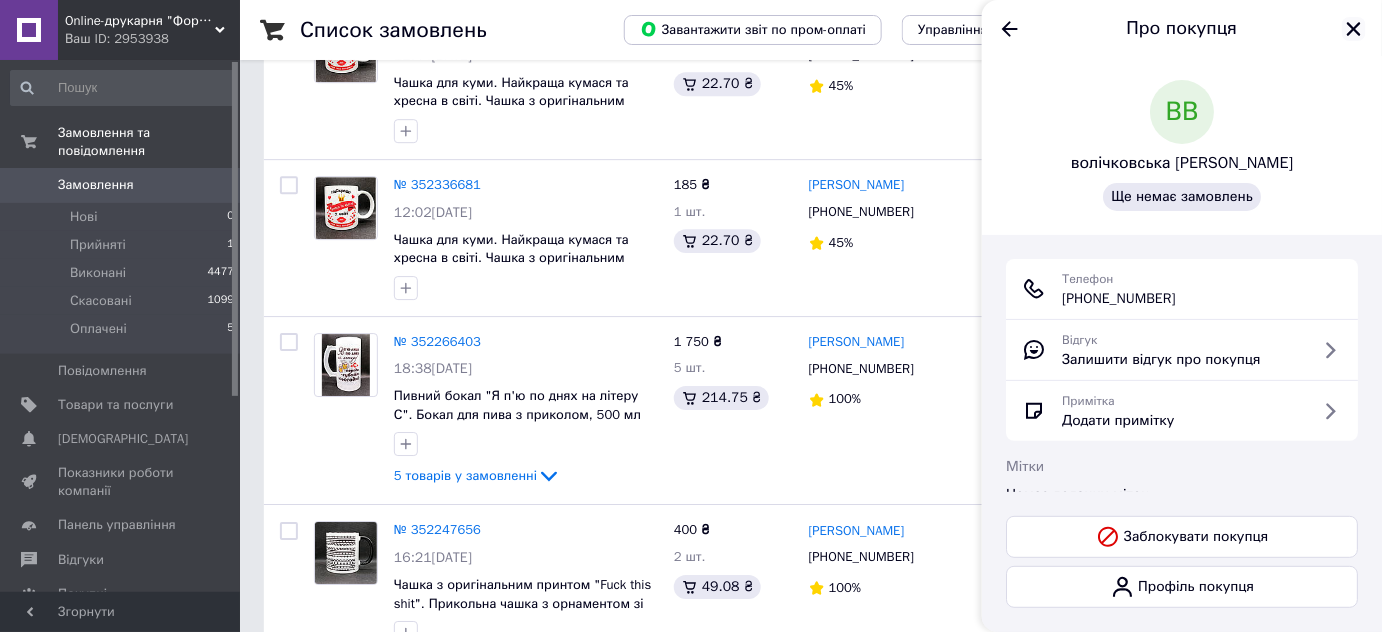 click 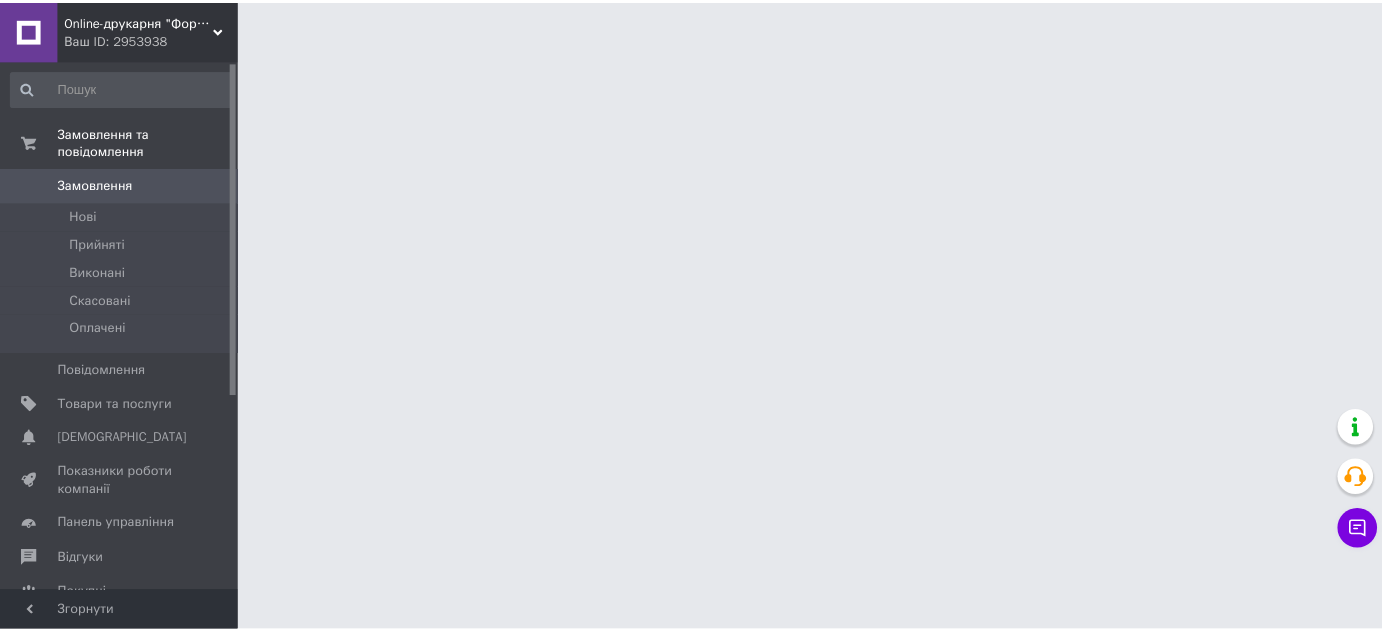 scroll, scrollTop: 0, scrollLeft: 0, axis: both 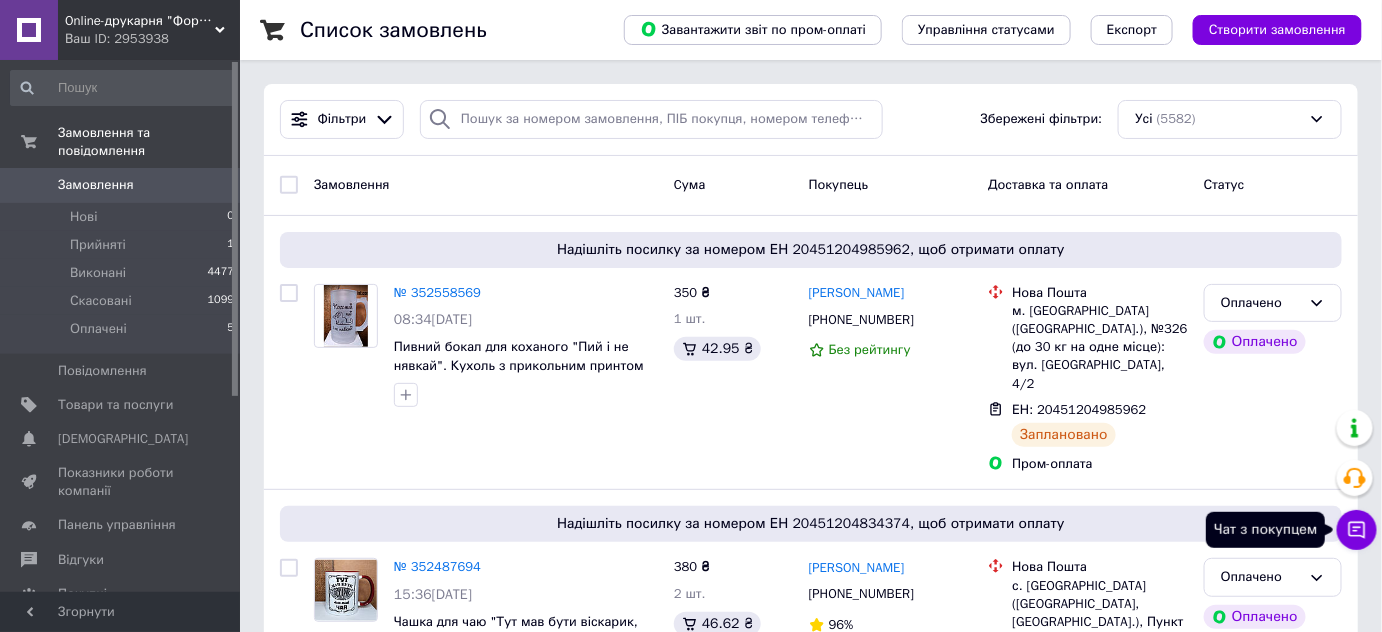 click on "Чат з покупцем" at bounding box center [1357, 530] 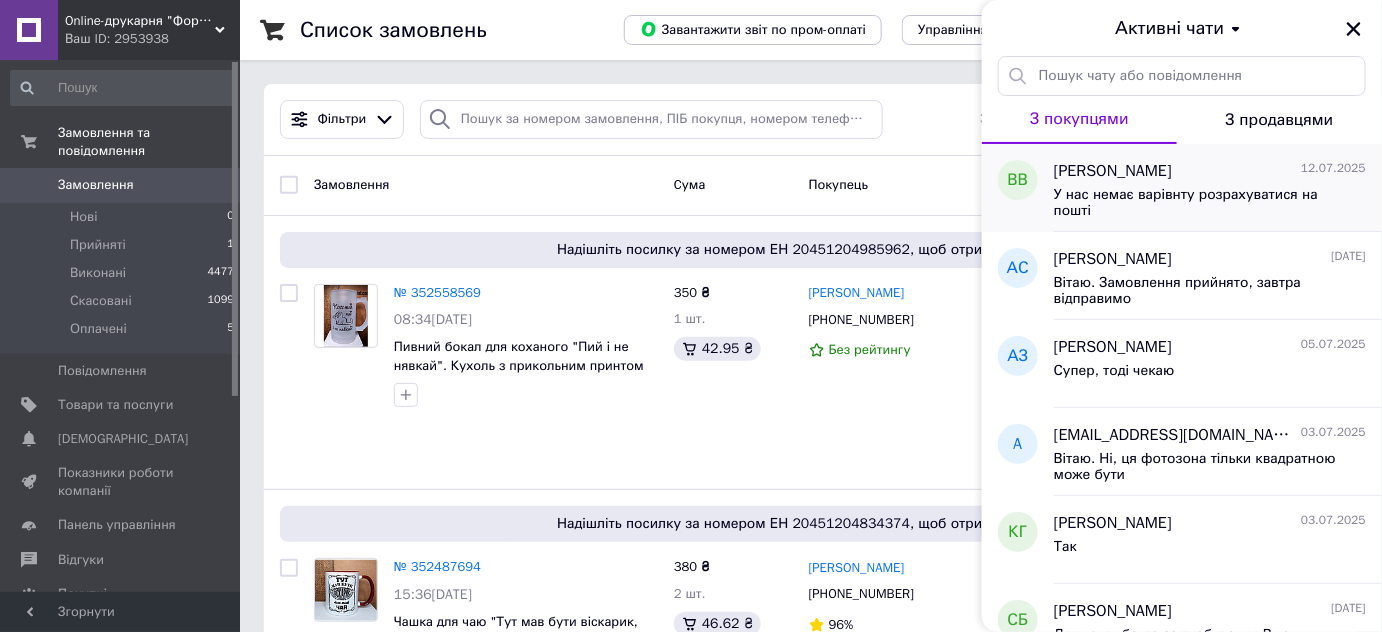 click on "У нас немає варівнту розрахуватися на пошті" at bounding box center (1196, 203) 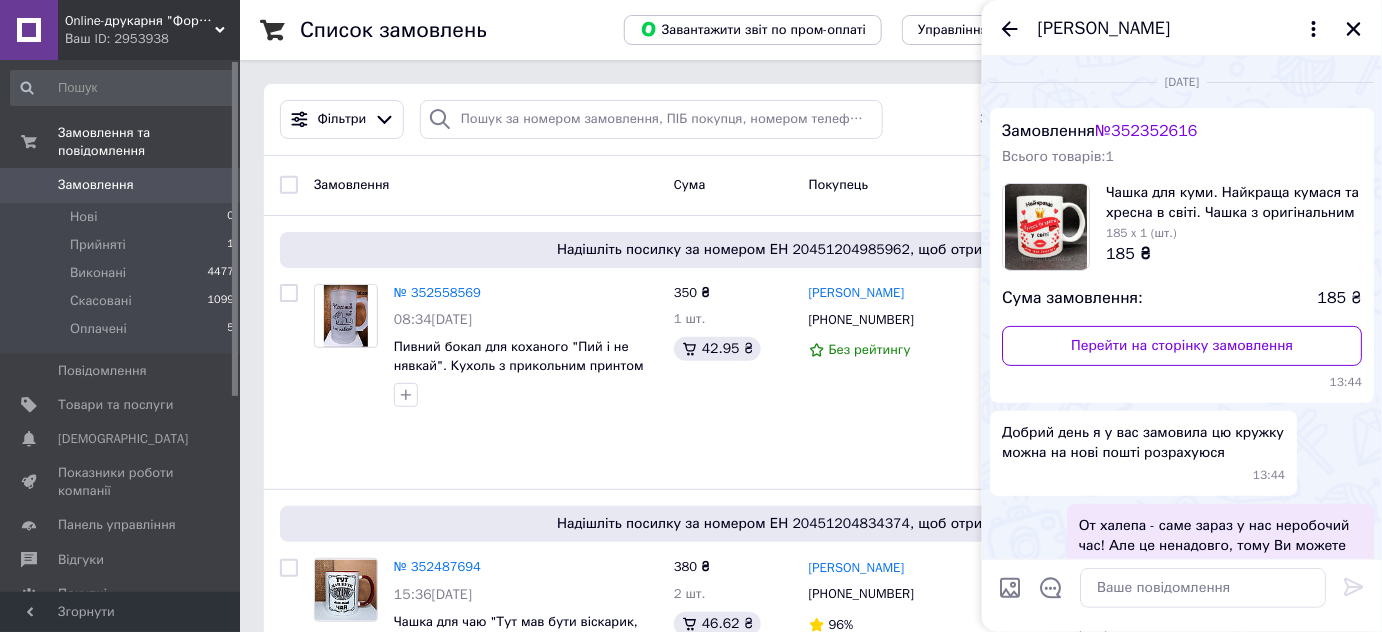 scroll, scrollTop: 243, scrollLeft: 0, axis: vertical 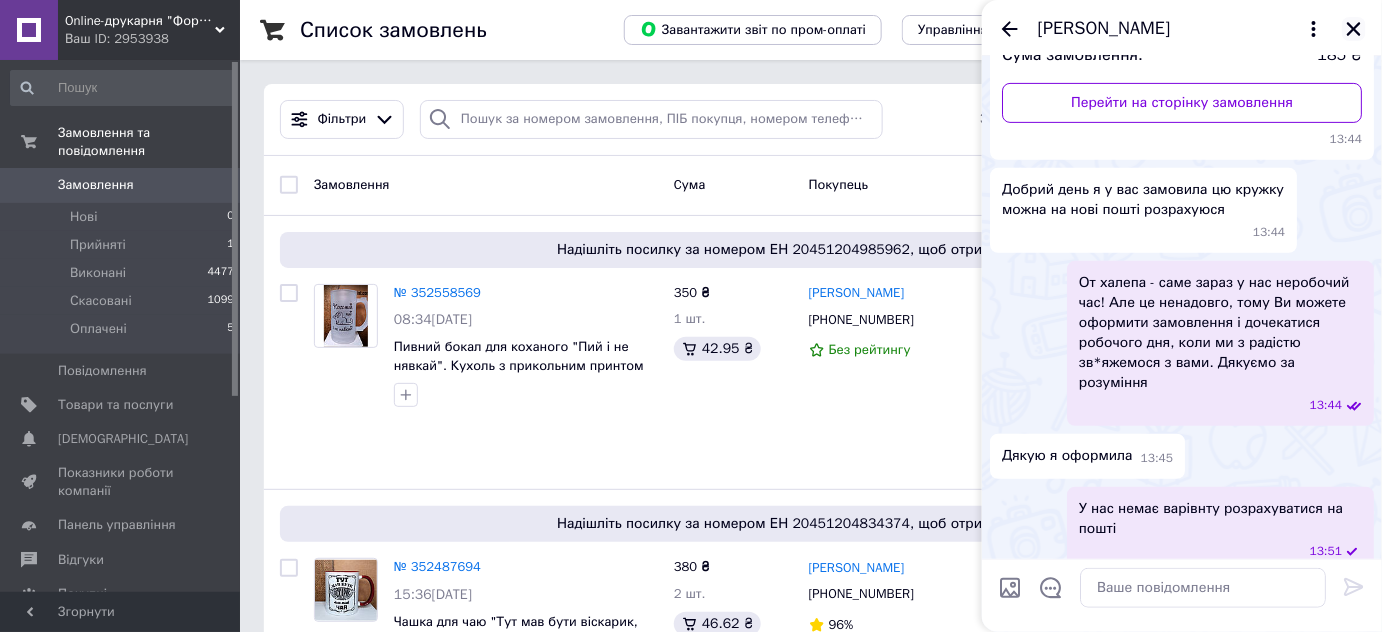 click 